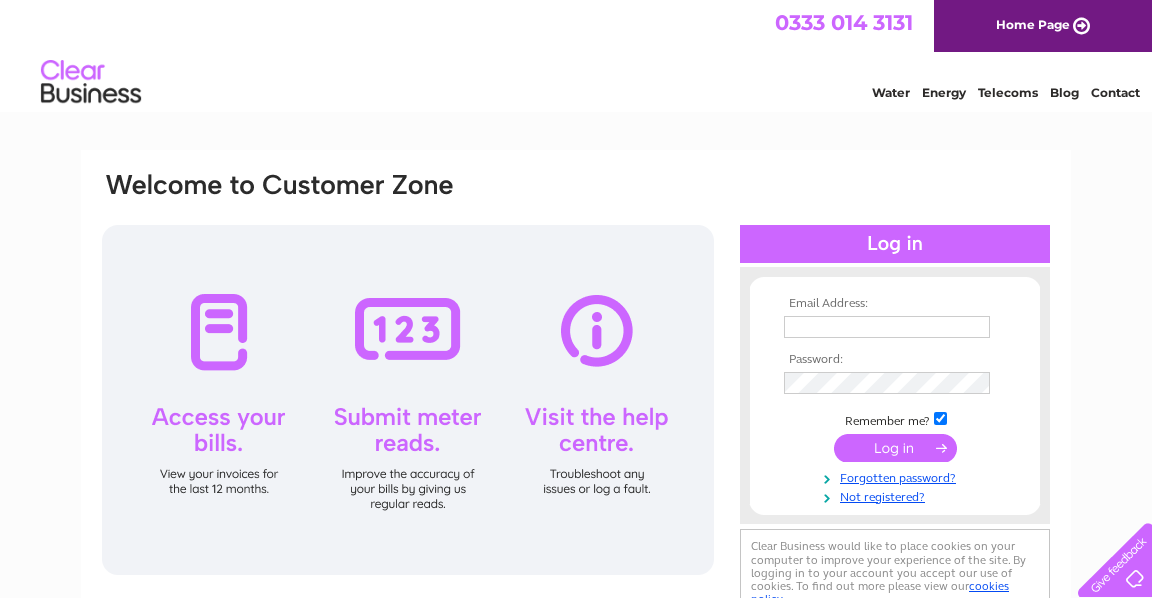 scroll, scrollTop: 0, scrollLeft: 0, axis: both 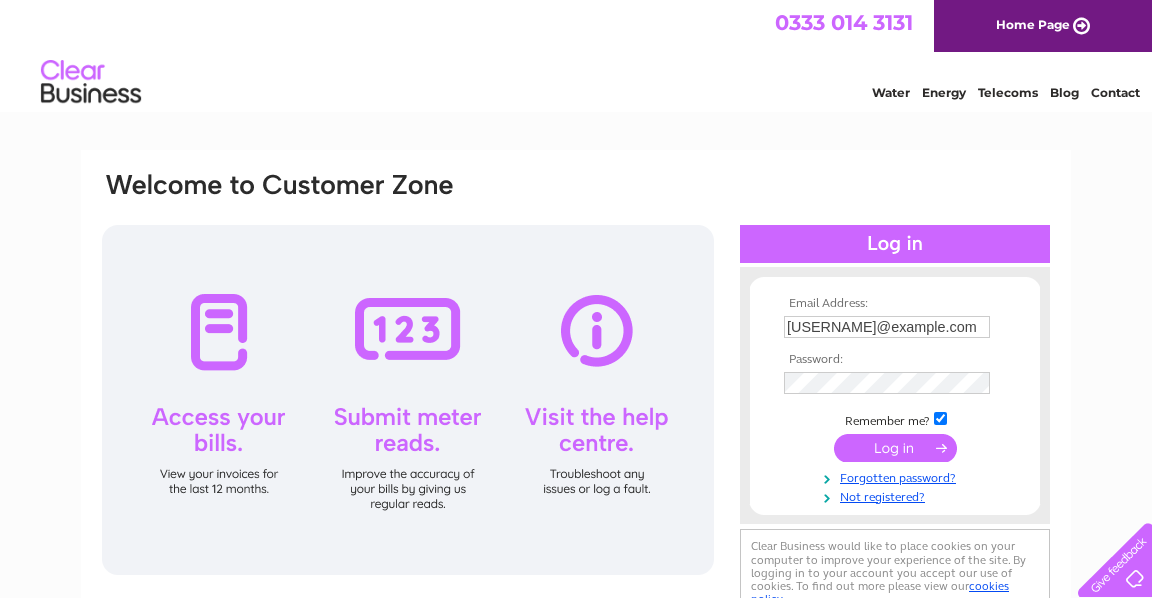 click at bounding box center (895, 448) 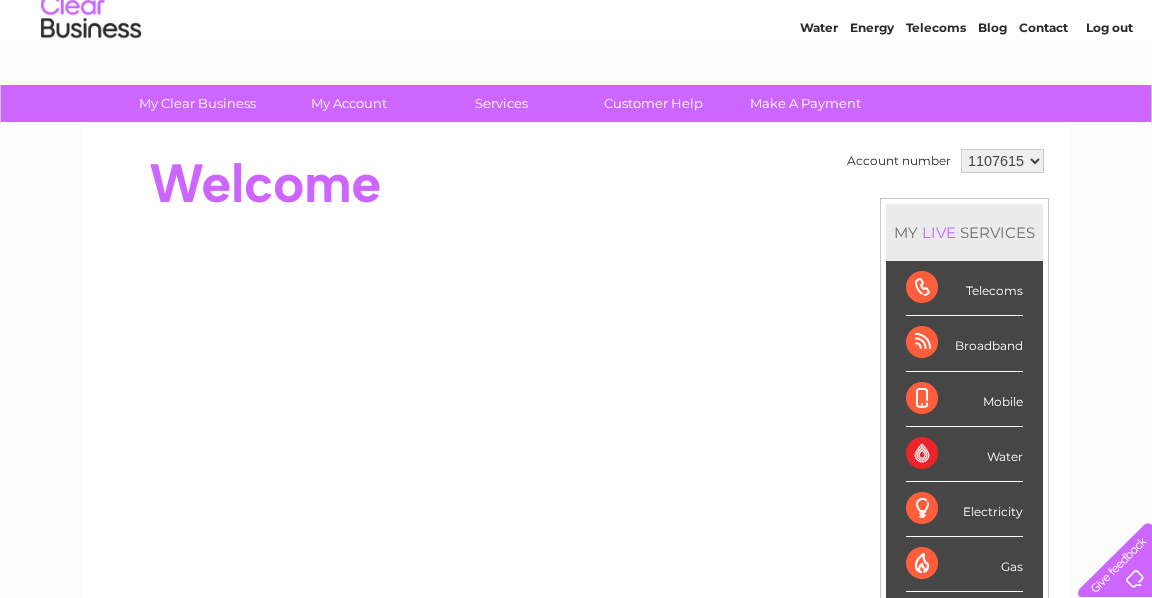 scroll, scrollTop: 48, scrollLeft: 0, axis: vertical 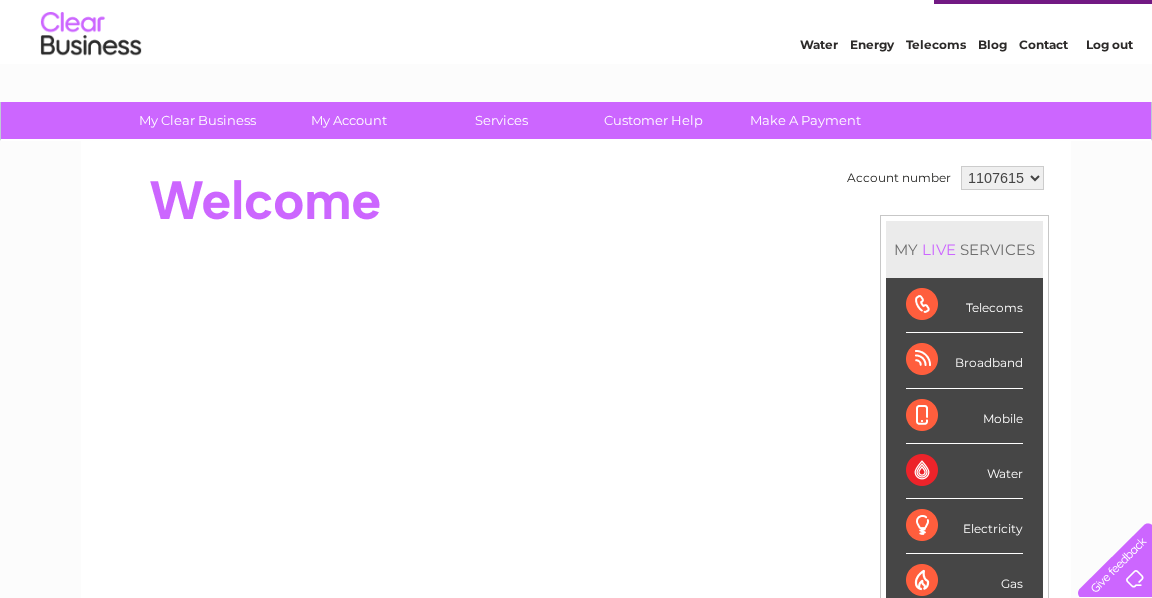 click on "1107615
1107617
1107620
1107649" at bounding box center [1002, 178] 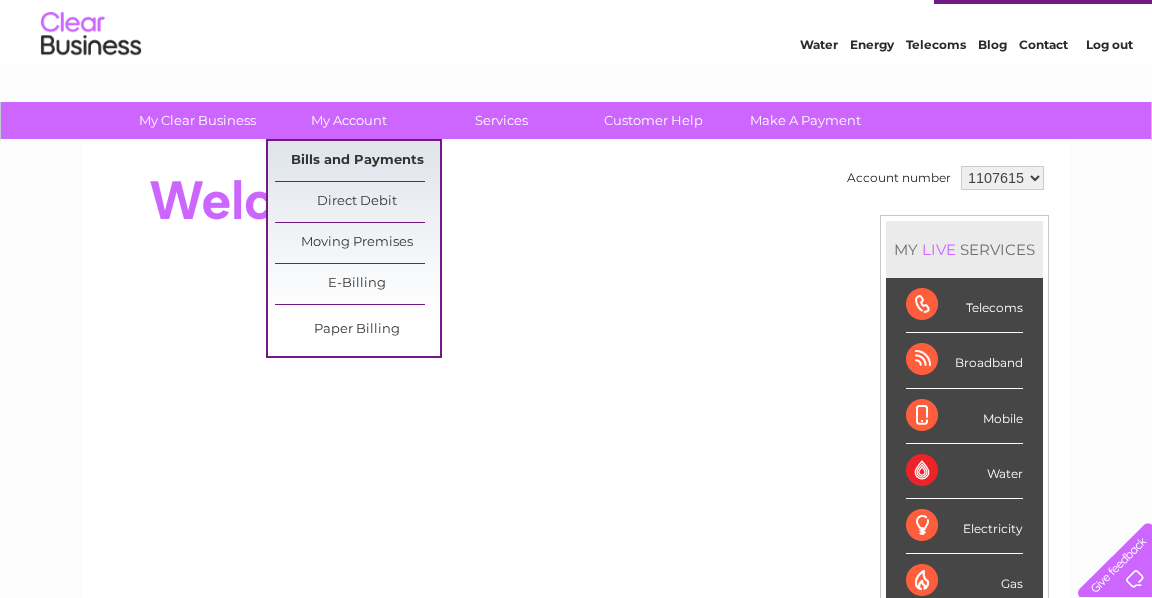 click on "Bills and Payments" at bounding box center (357, 161) 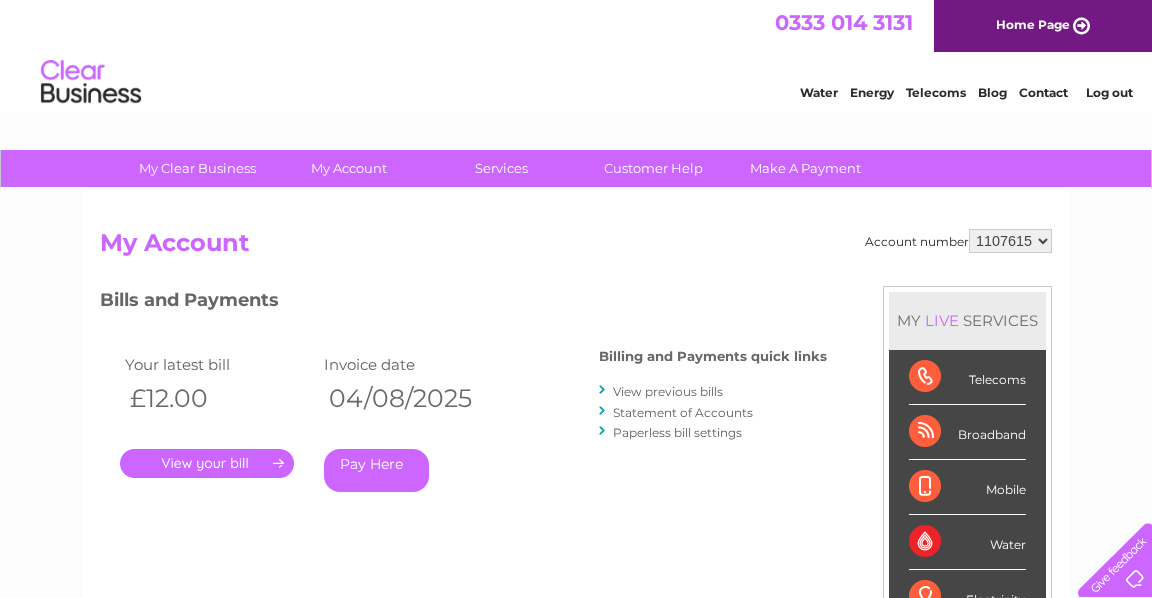 scroll, scrollTop: 0, scrollLeft: 0, axis: both 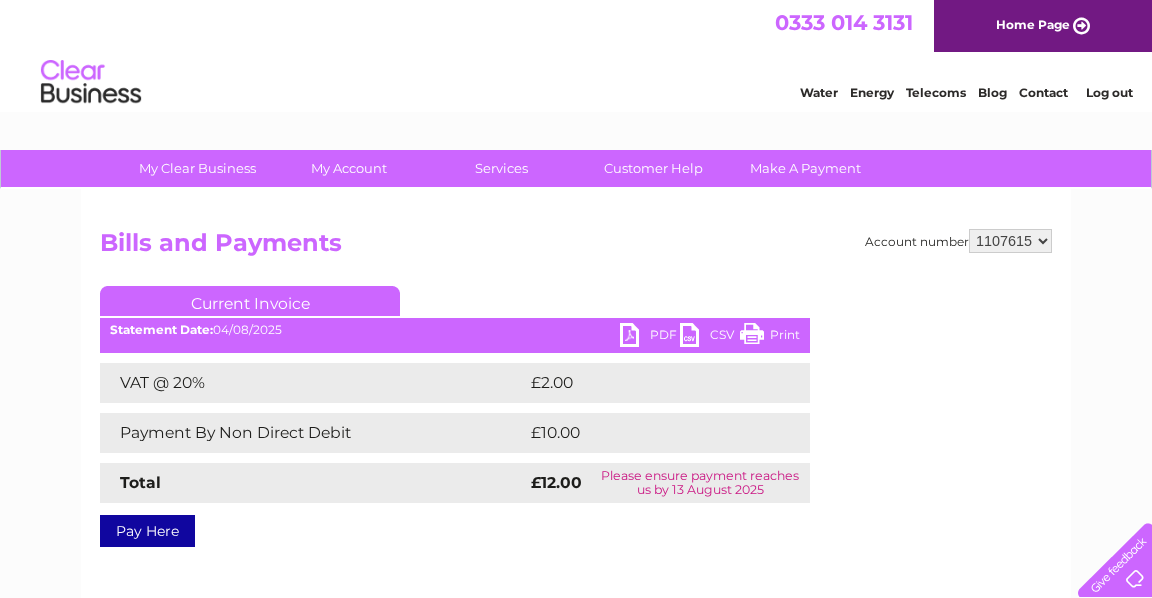 click on "PDF" at bounding box center (650, 337) 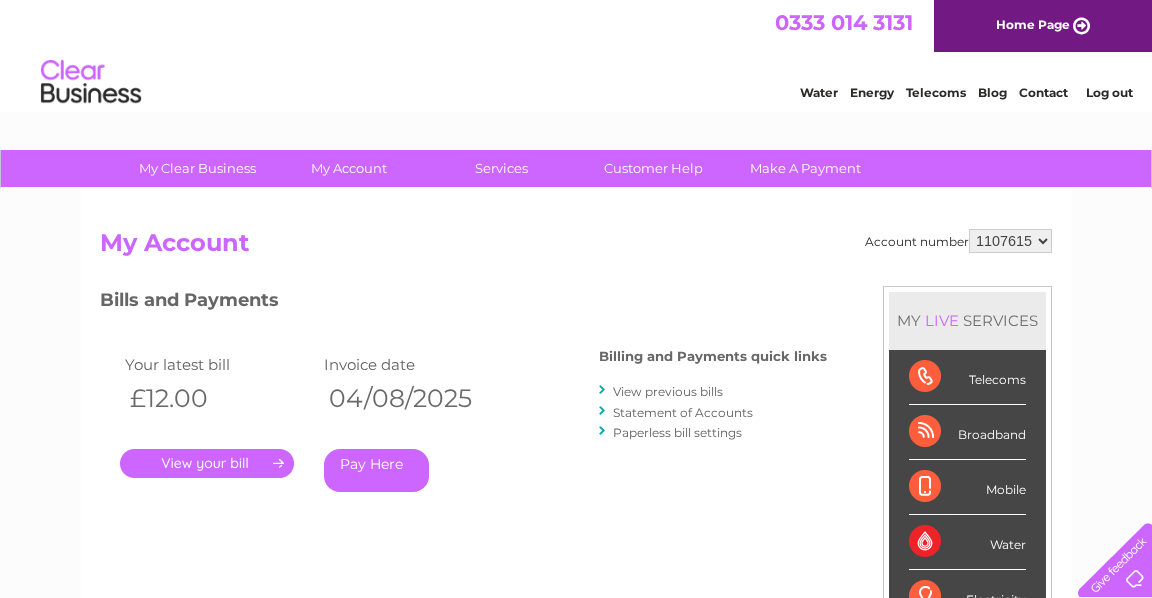 scroll, scrollTop: 0, scrollLeft: 0, axis: both 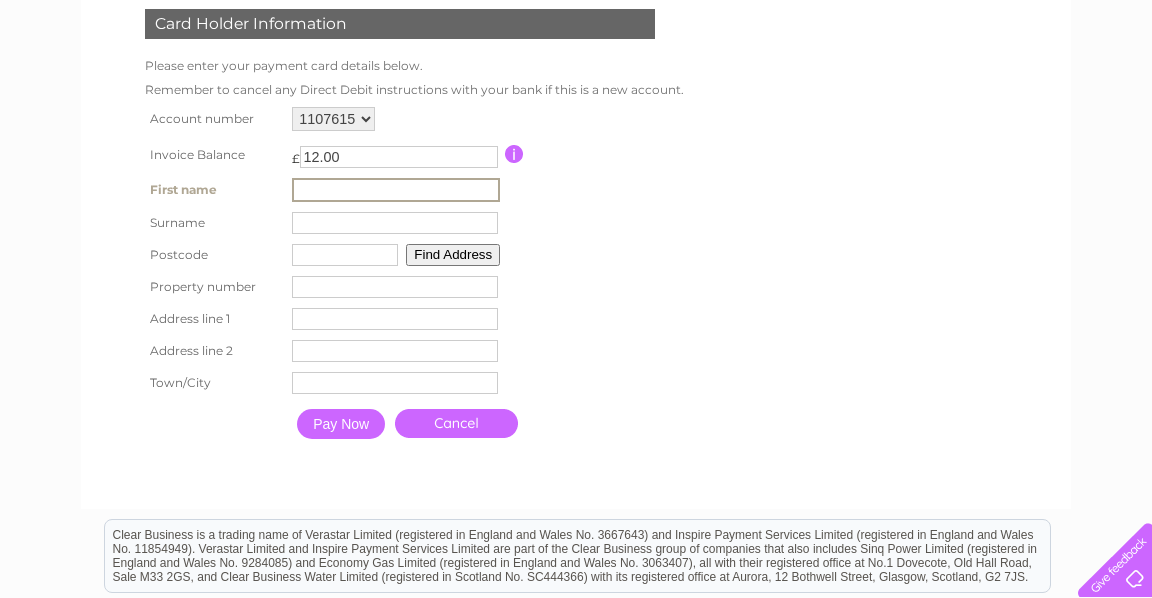 click at bounding box center [396, 190] 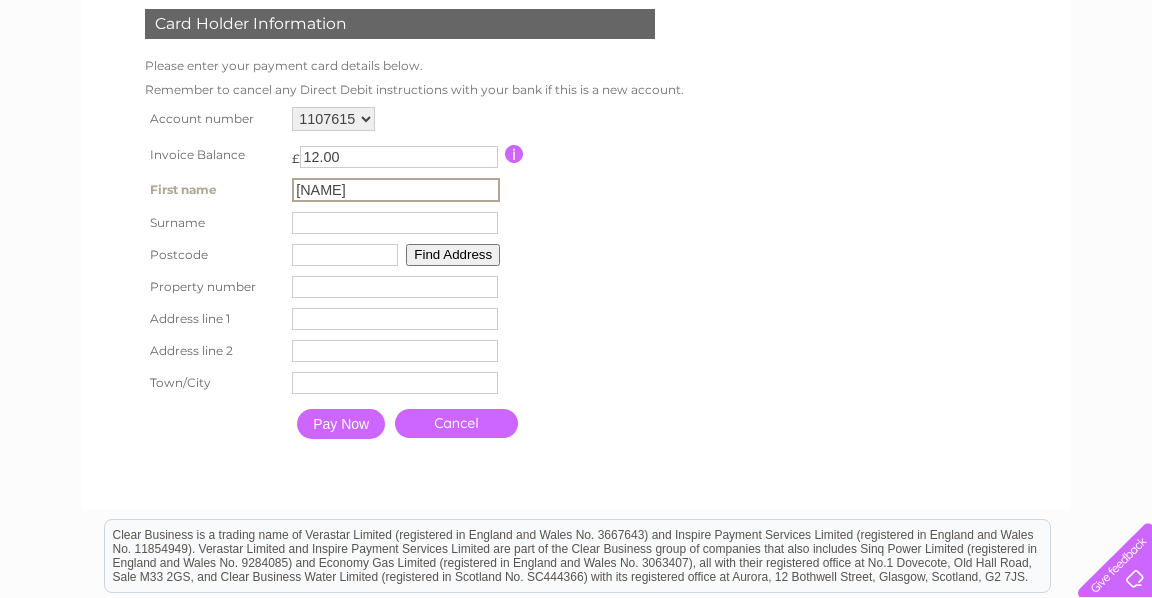 type on "MILNE" 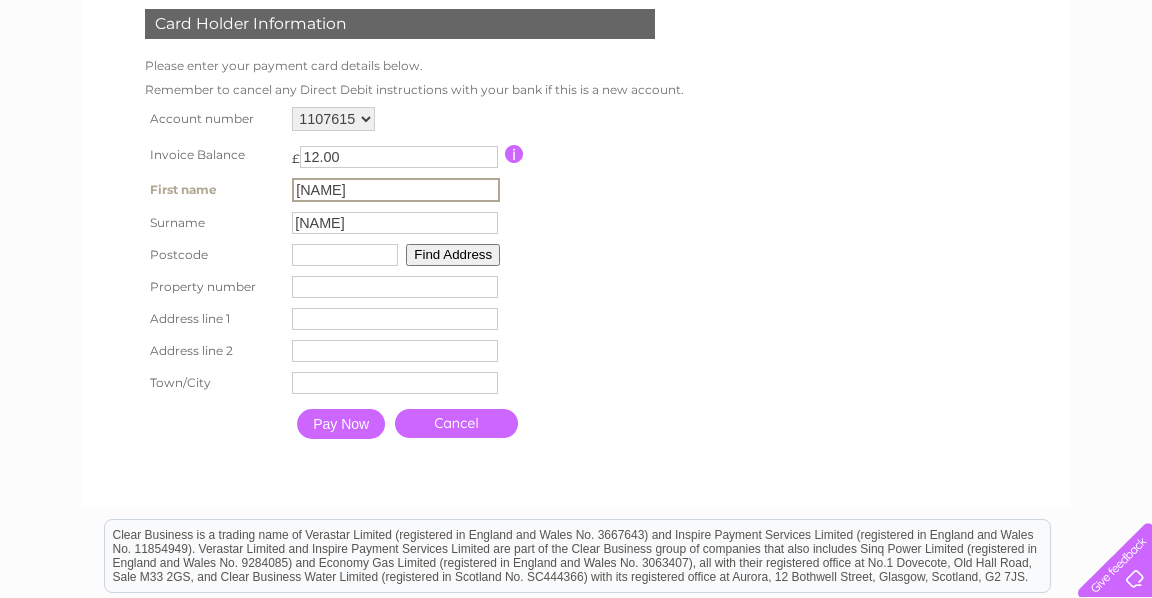 type on "AB15 9BU" 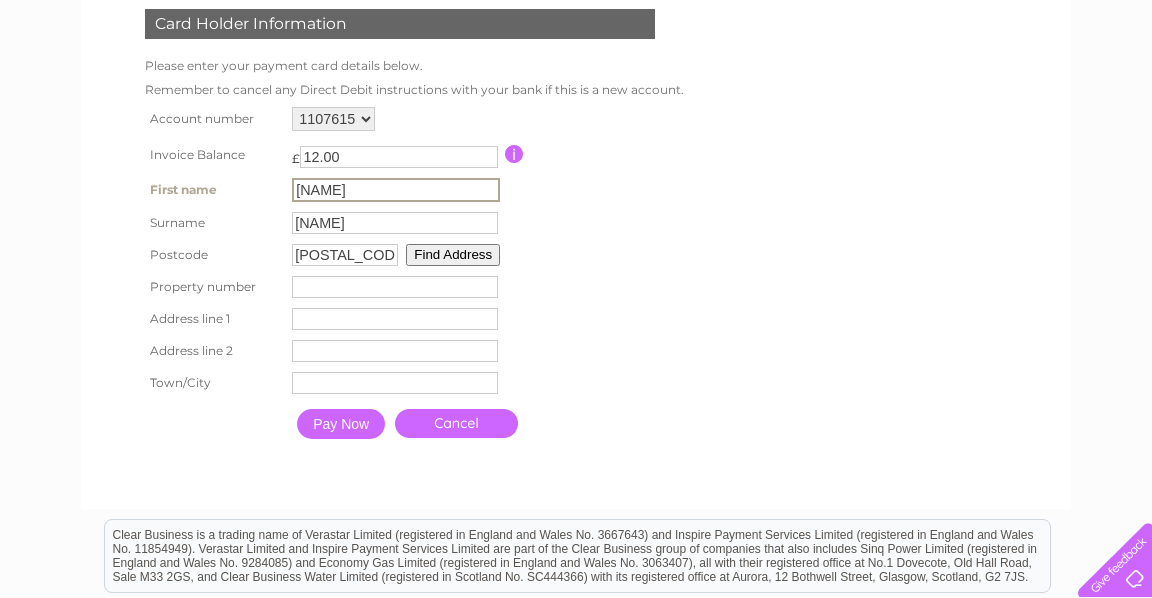 type on "12" 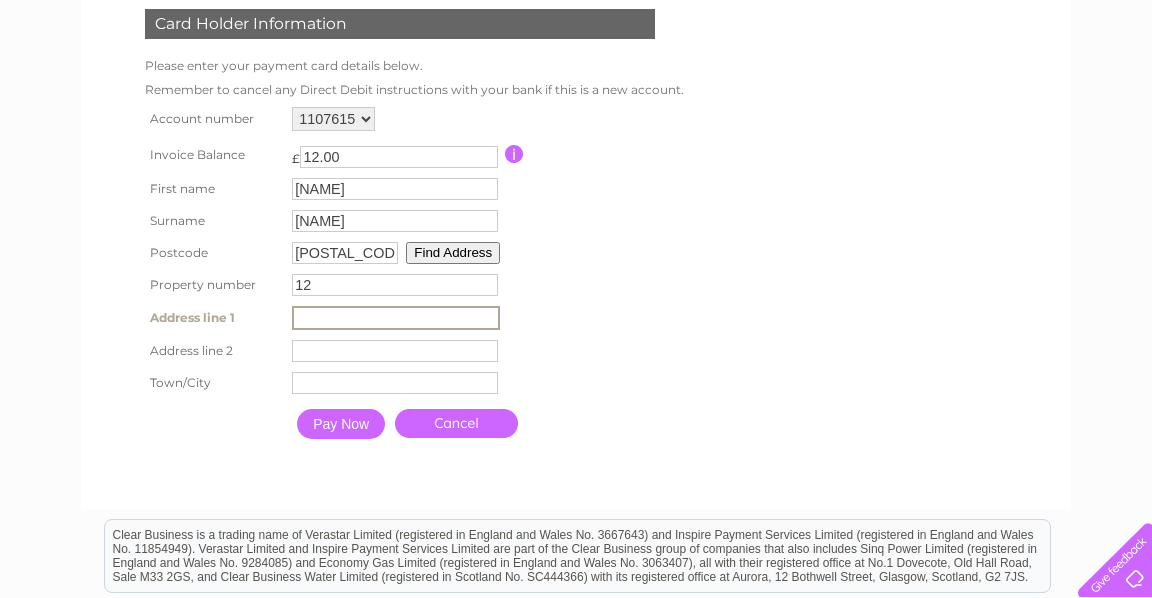 click at bounding box center [396, 318] 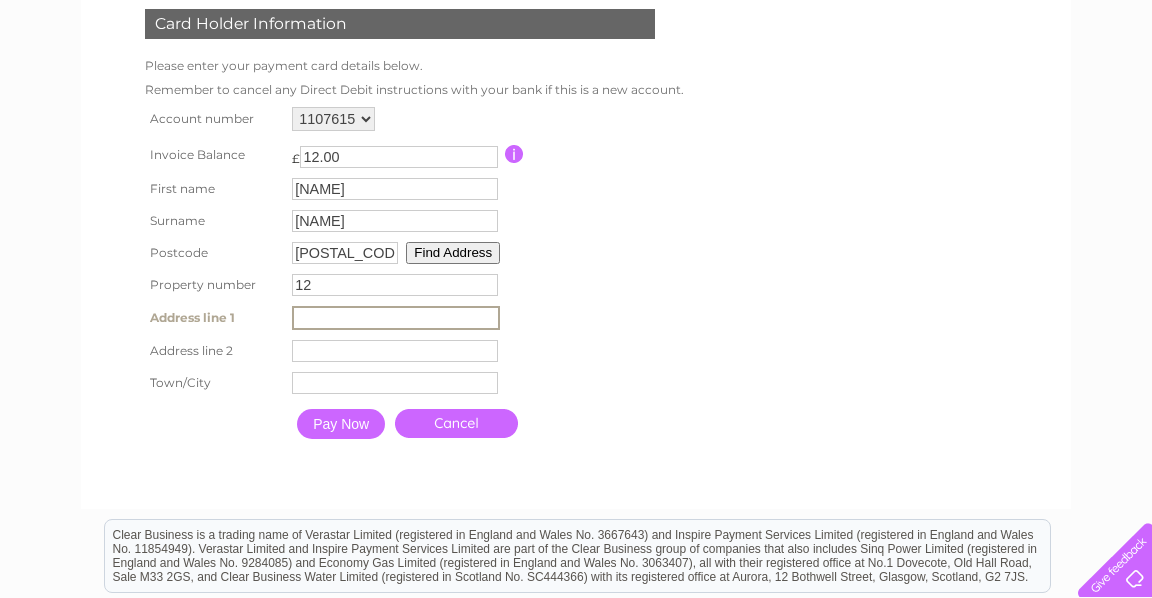 type on "12 Earlspark Avenue Bieldside" 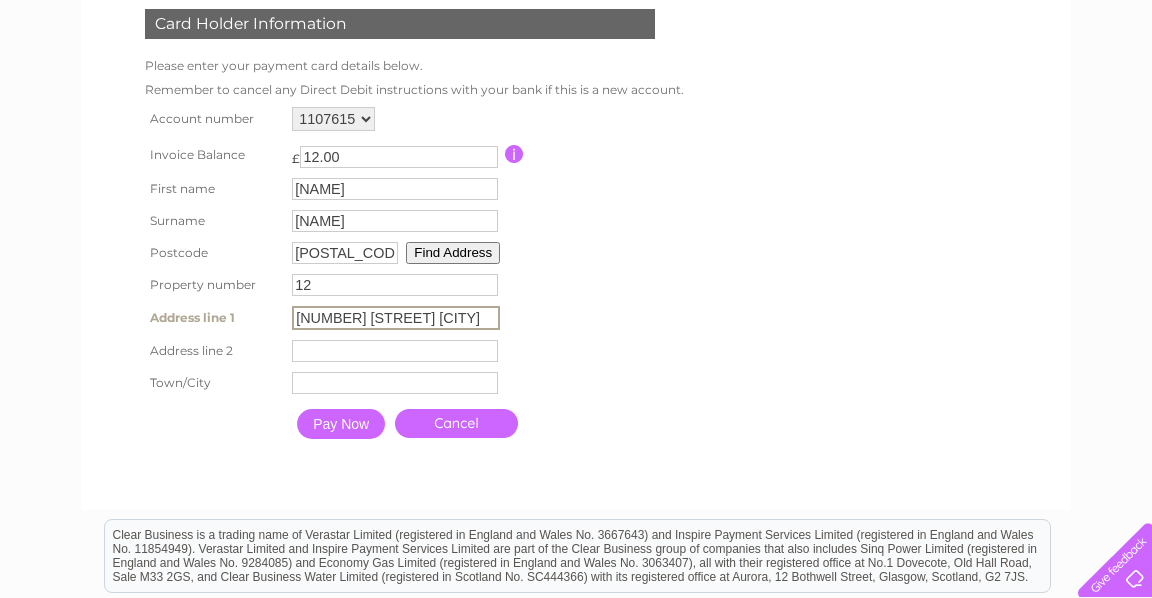 type on "Aberdeen" 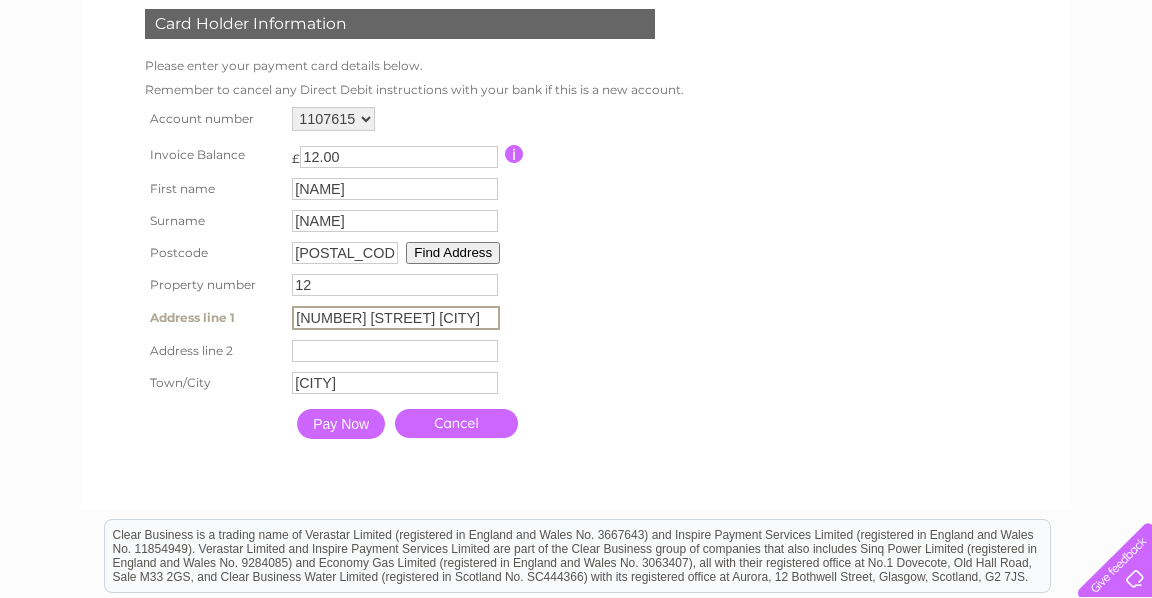 drag, startPoint x: 432, startPoint y: 320, endPoint x: 513, endPoint y: 324, distance: 81.09871 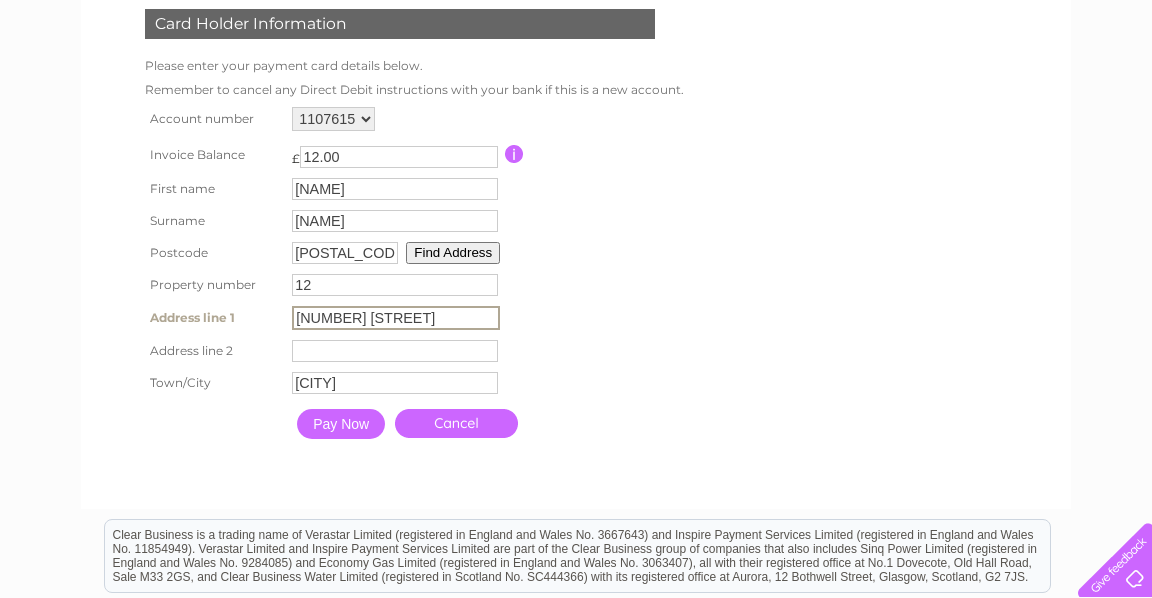 type on "12 Earlspark Avenue" 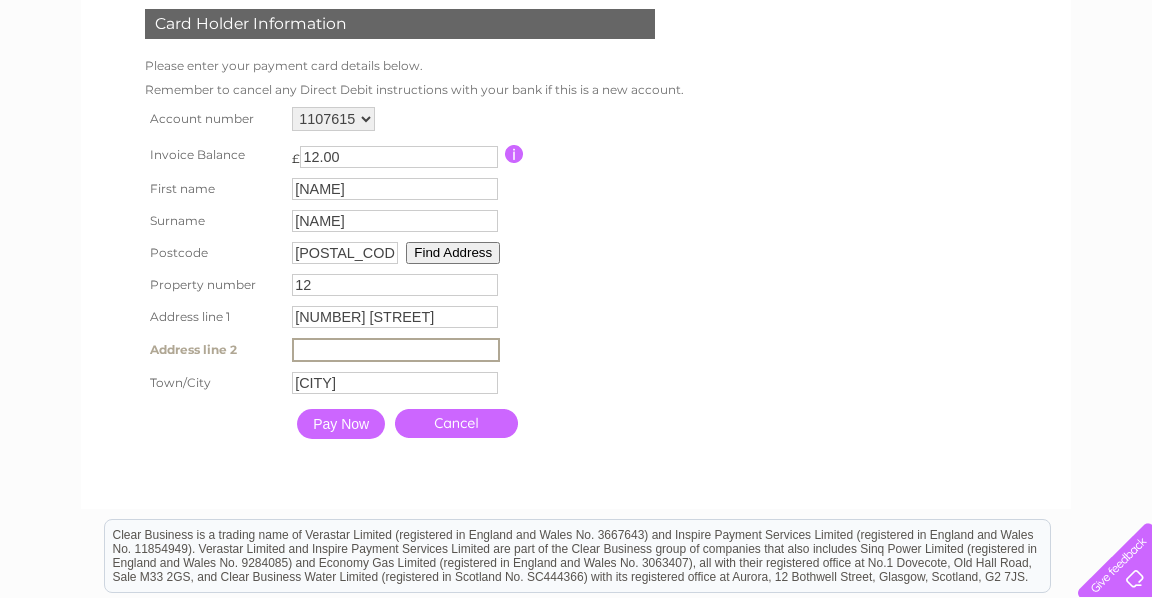 click at bounding box center (396, 350) 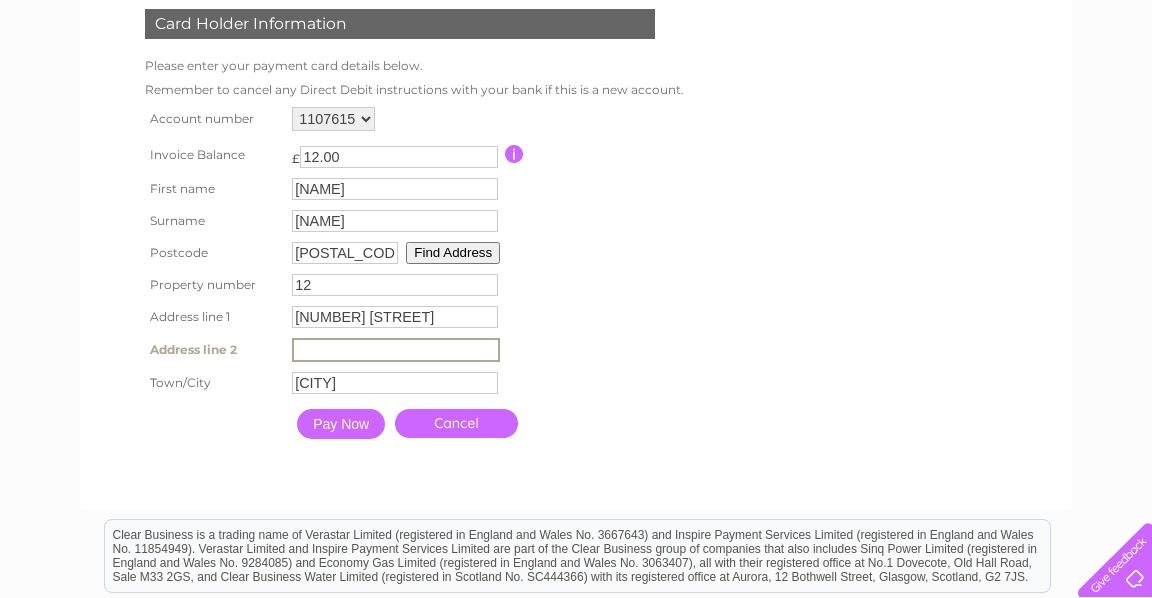 paste on "Bieldside" 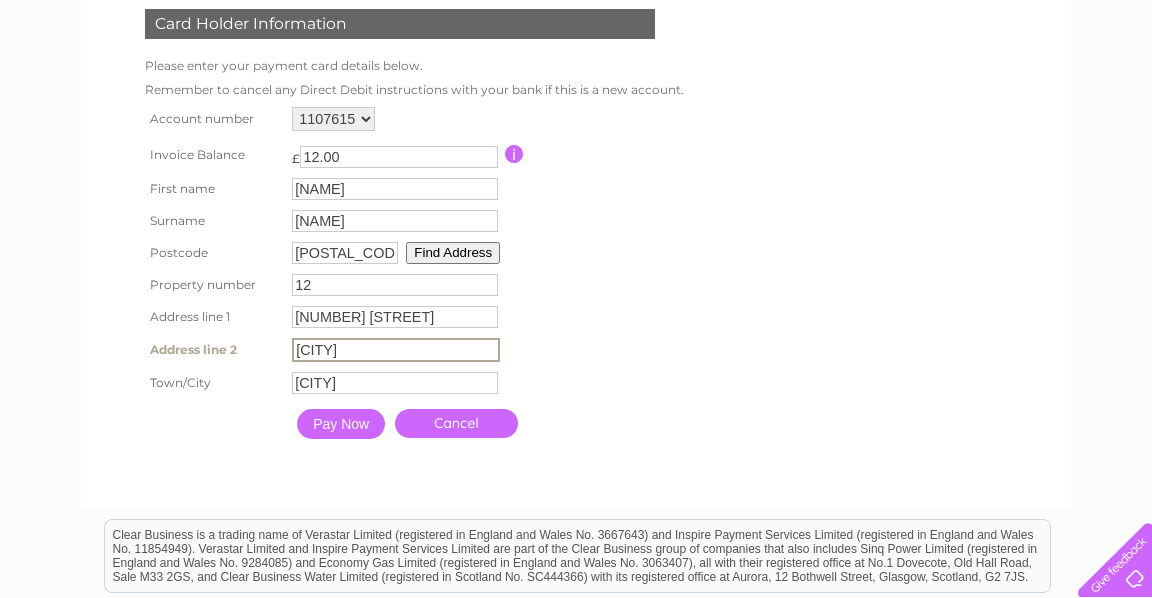 type on "Bieldside" 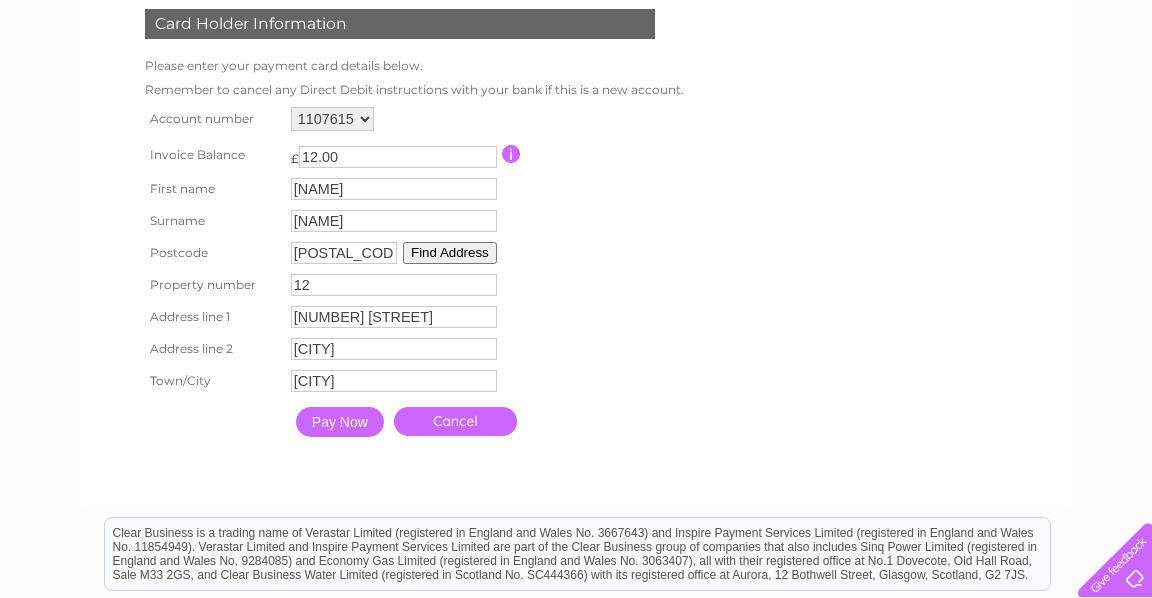 click on "Pay Now" at bounding box center (340, 422) 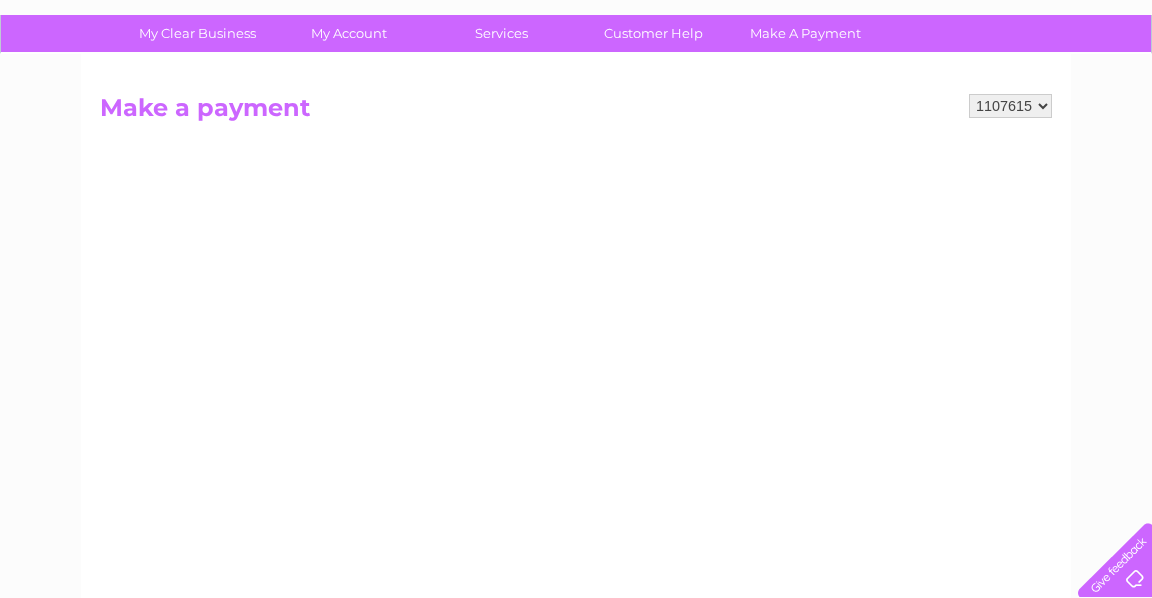 scroll, scrollTop: 63, scrollLeft: 0, axis: vertical 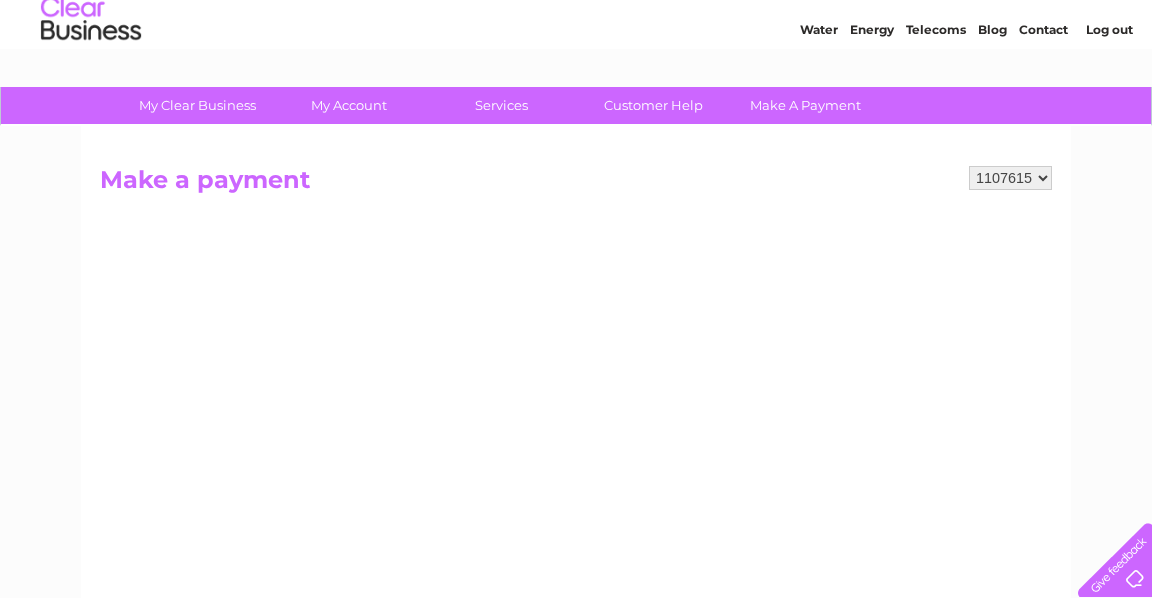 click on "1107615
1107617
1107620
1107649" at bounding box center (1010, 178) 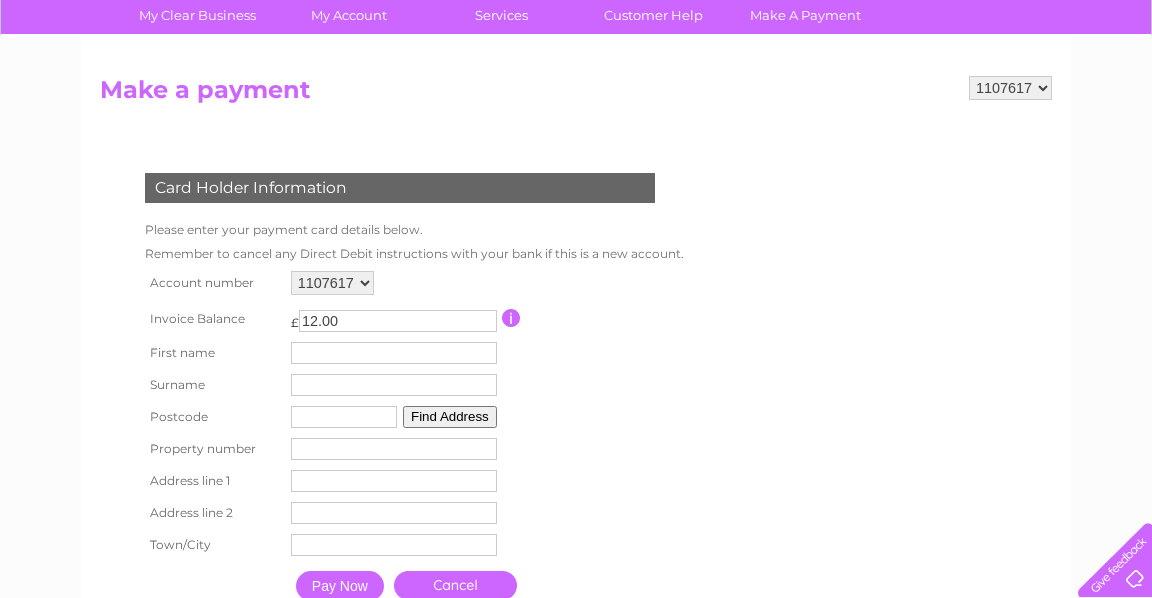scroll, scrollTop: 255, scrollLeft: 0, axis: vertical 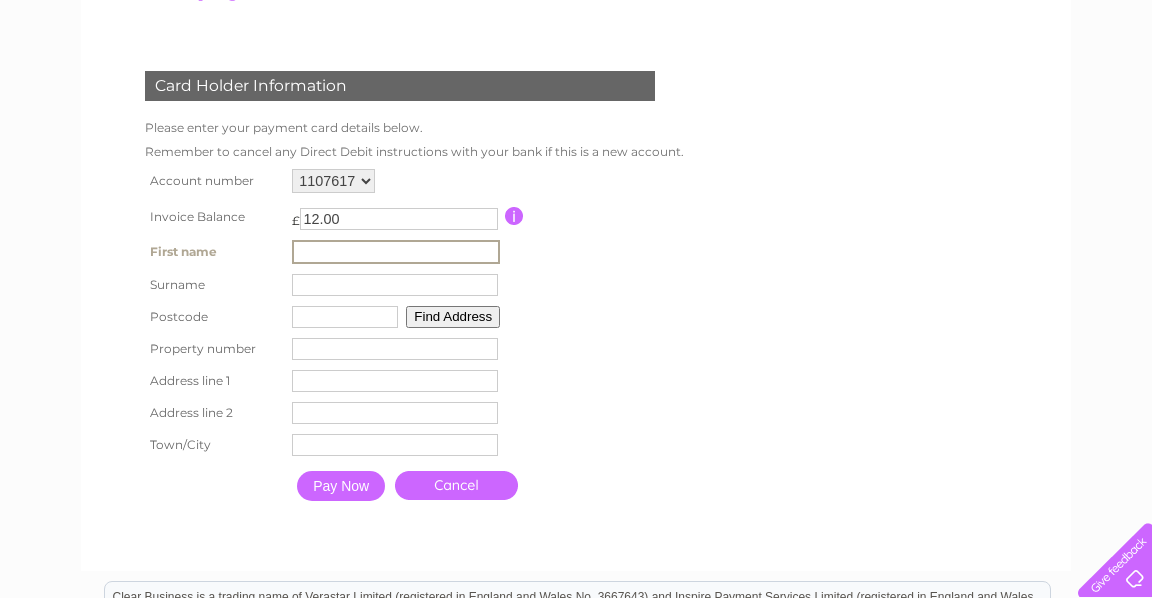 click at bounding box center [396, 252] 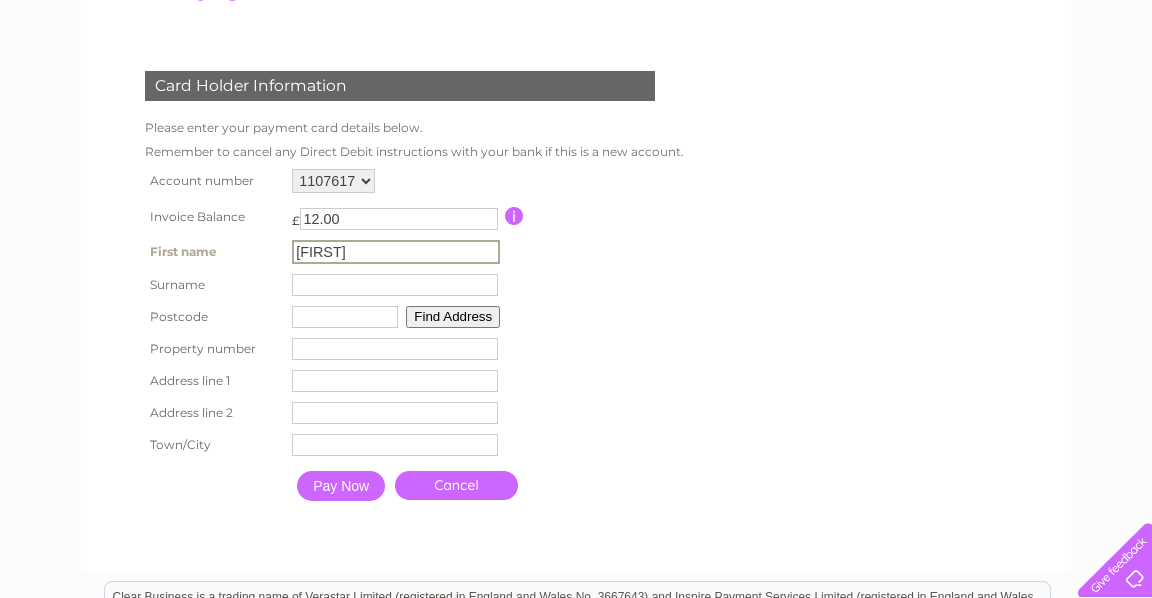 type on "[LAST]" 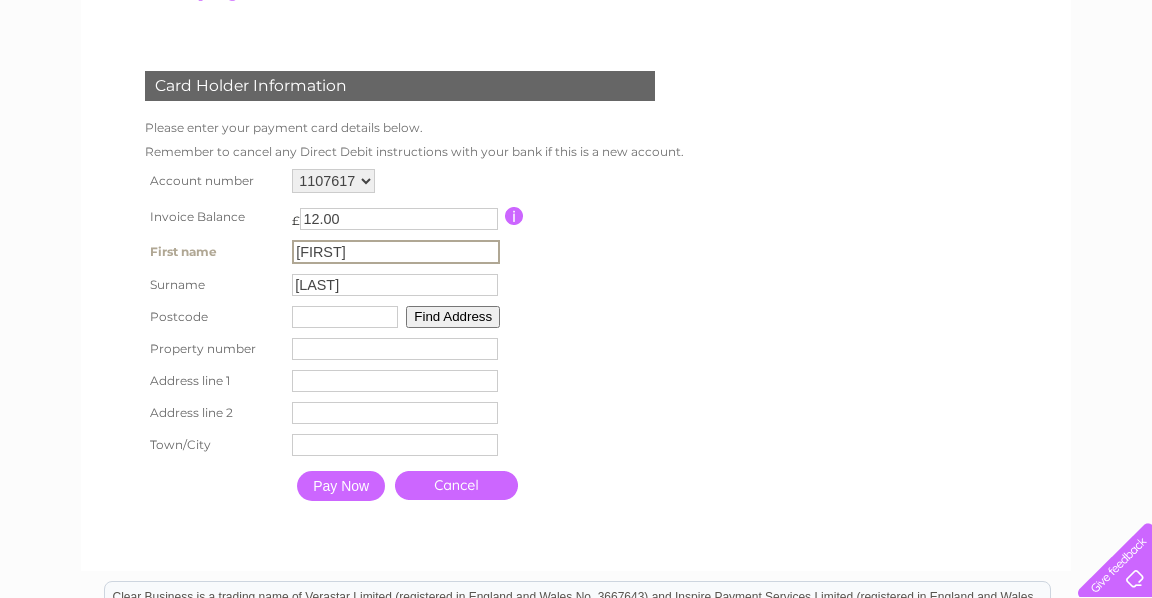 type on "[POSTAL_CODE]" 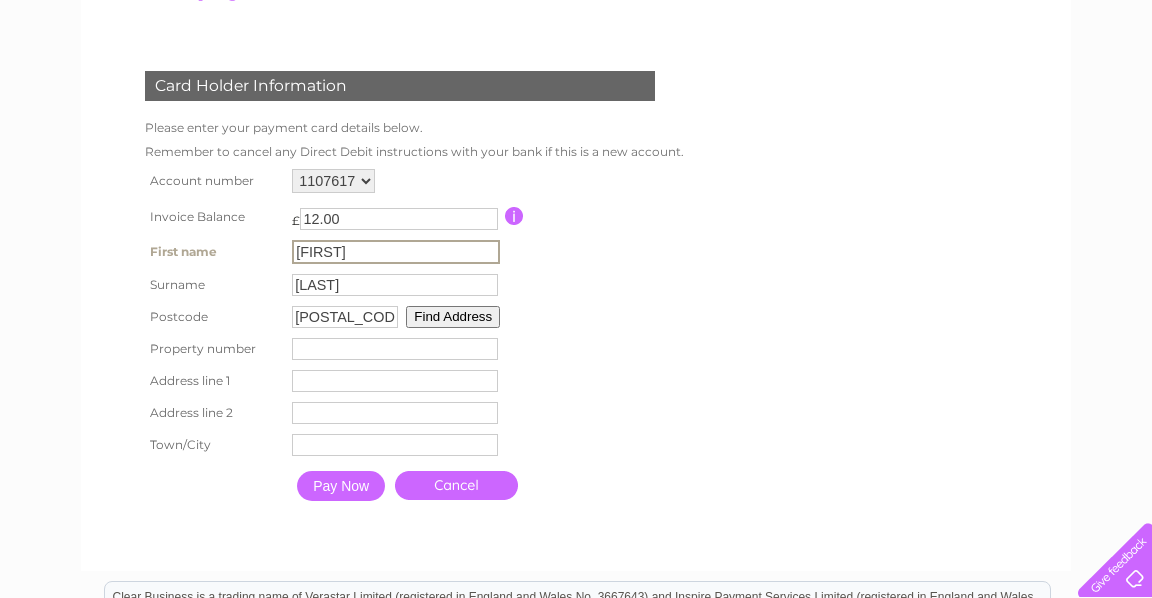 type on "12" 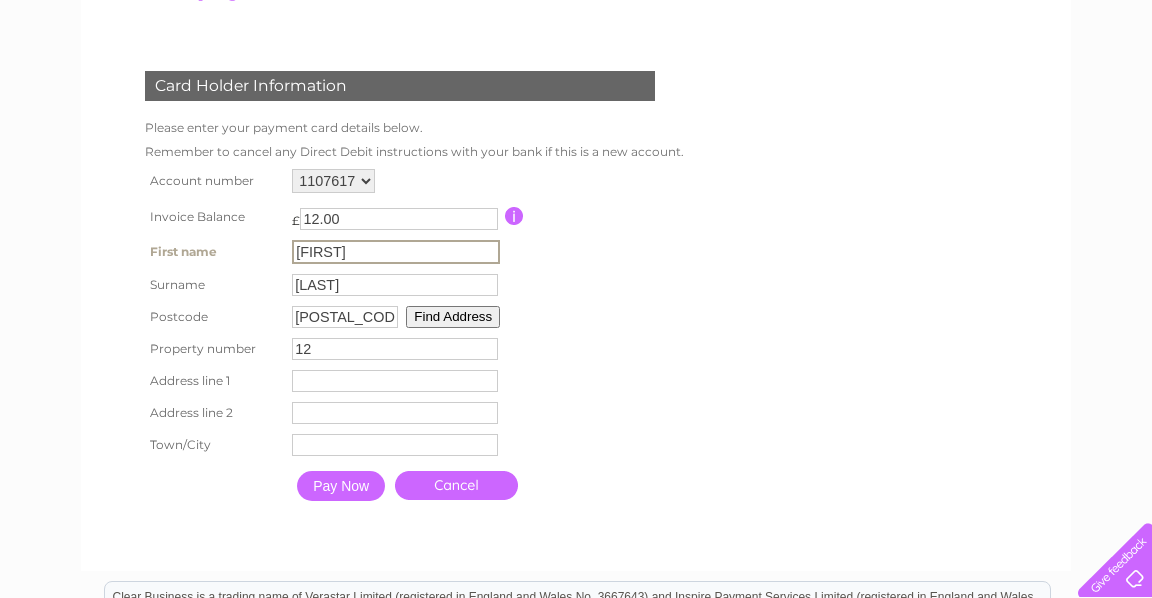 click at bounding box center [395, 381] 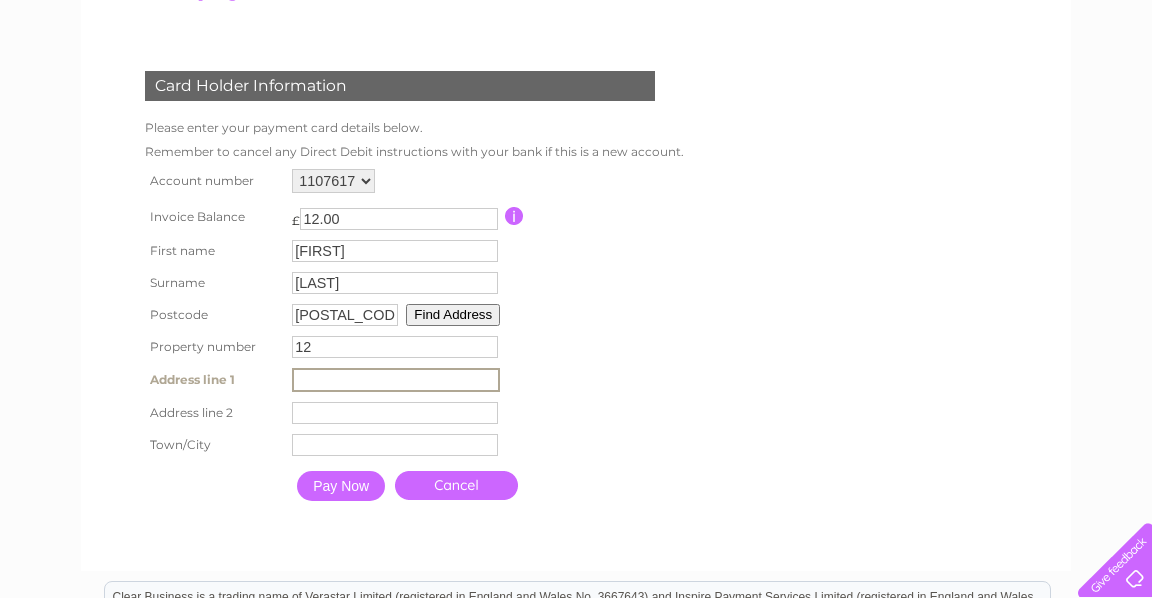 type on "[NUMBER] [STREET] [DISTRICT]" 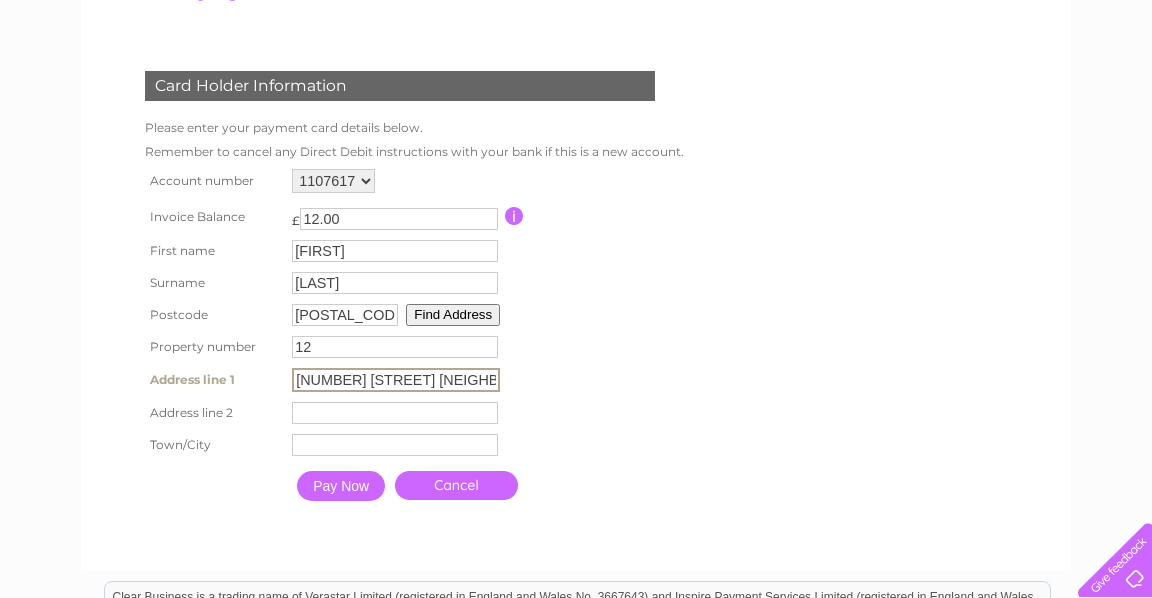 type on "[CITY]" 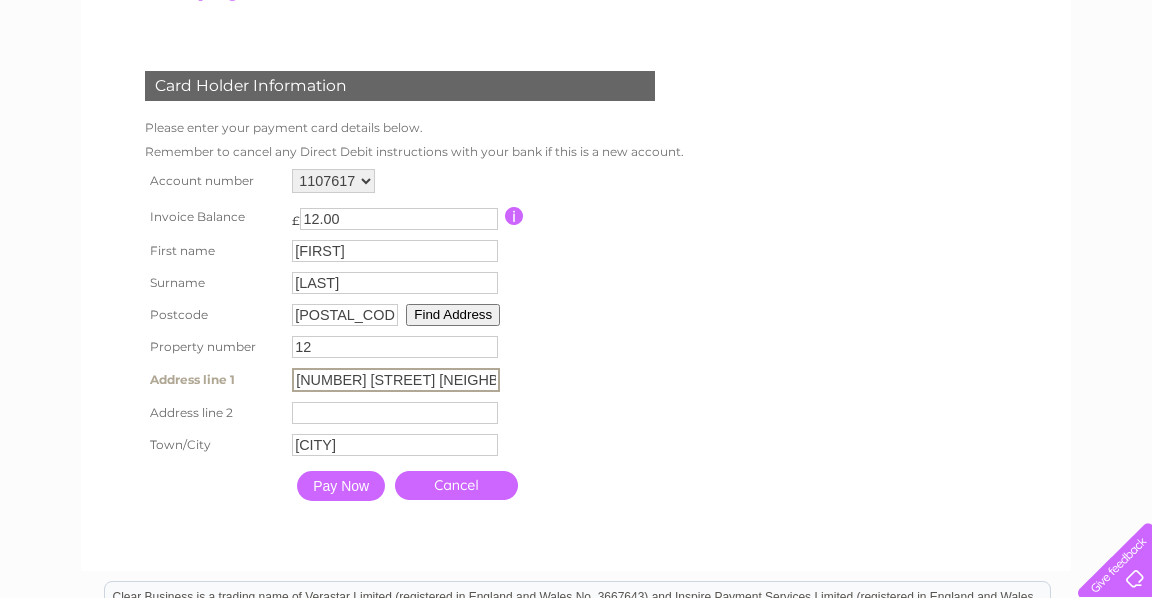 drag, startPoint x: 434, startPoint y: 381, endPoint x: 509, endPoint y: 392, distance: 75.802376 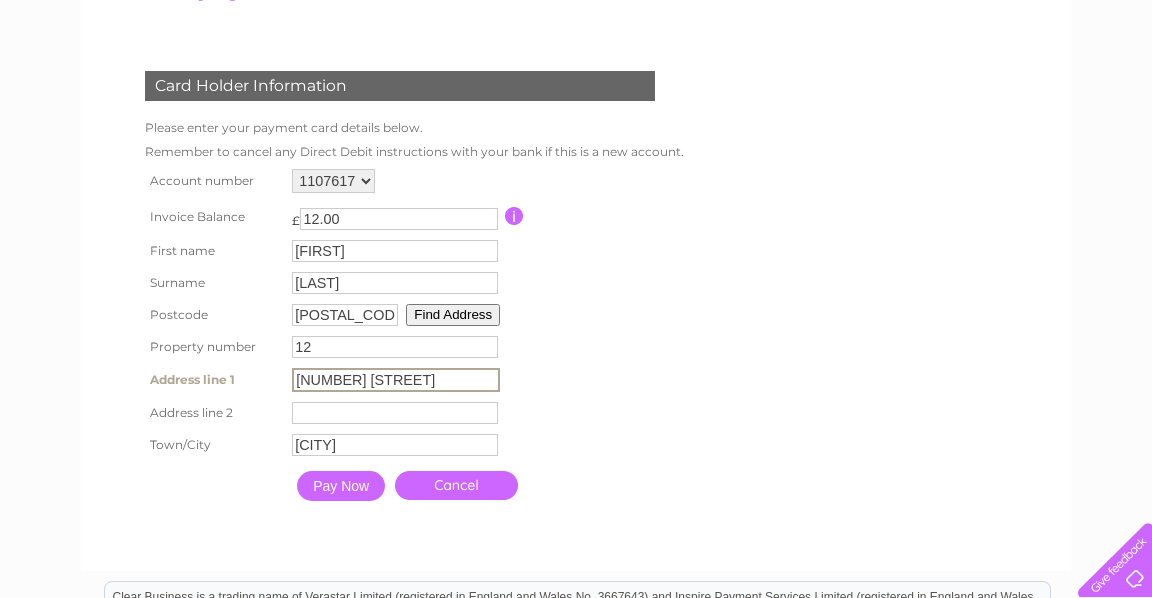 type on "[NUMBER] [STREET]" 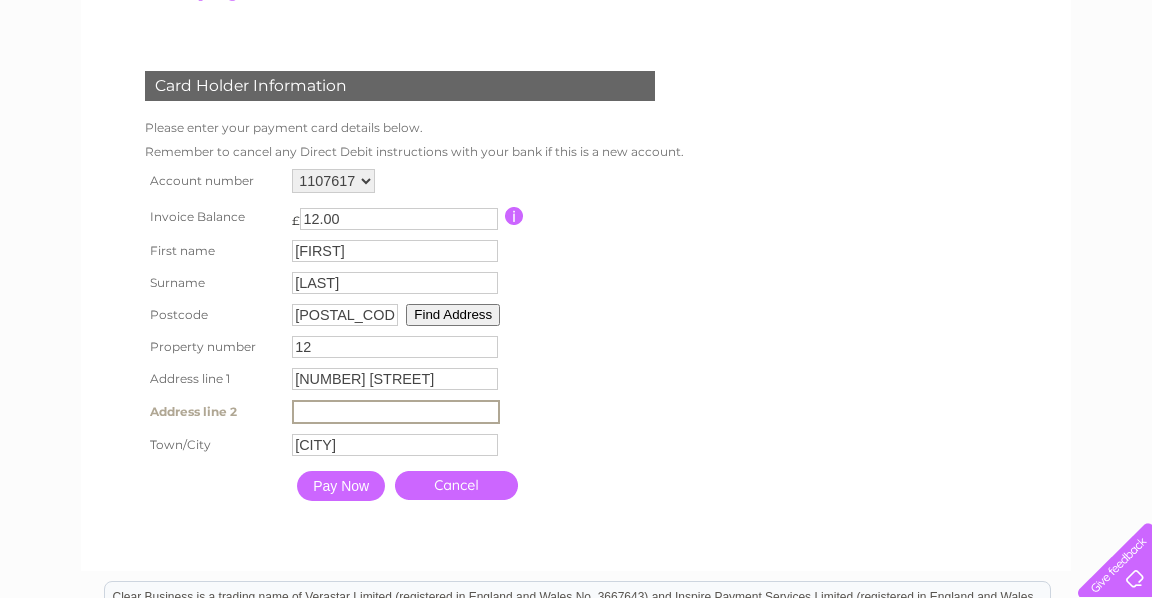 click at bounding box center [396, 412] 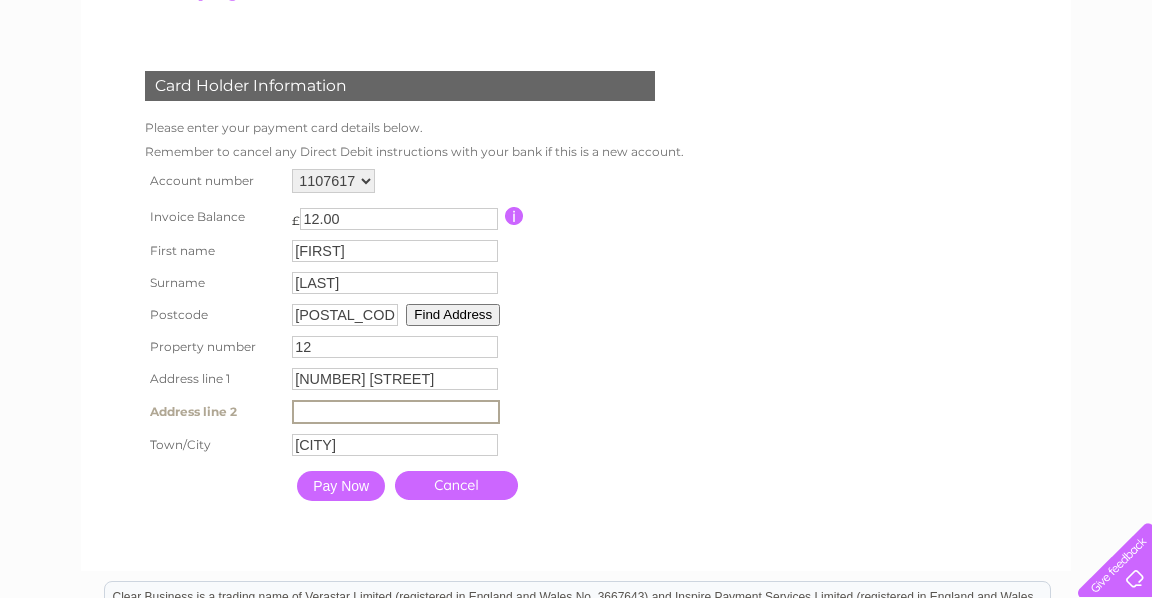 paste on "Bieldside" 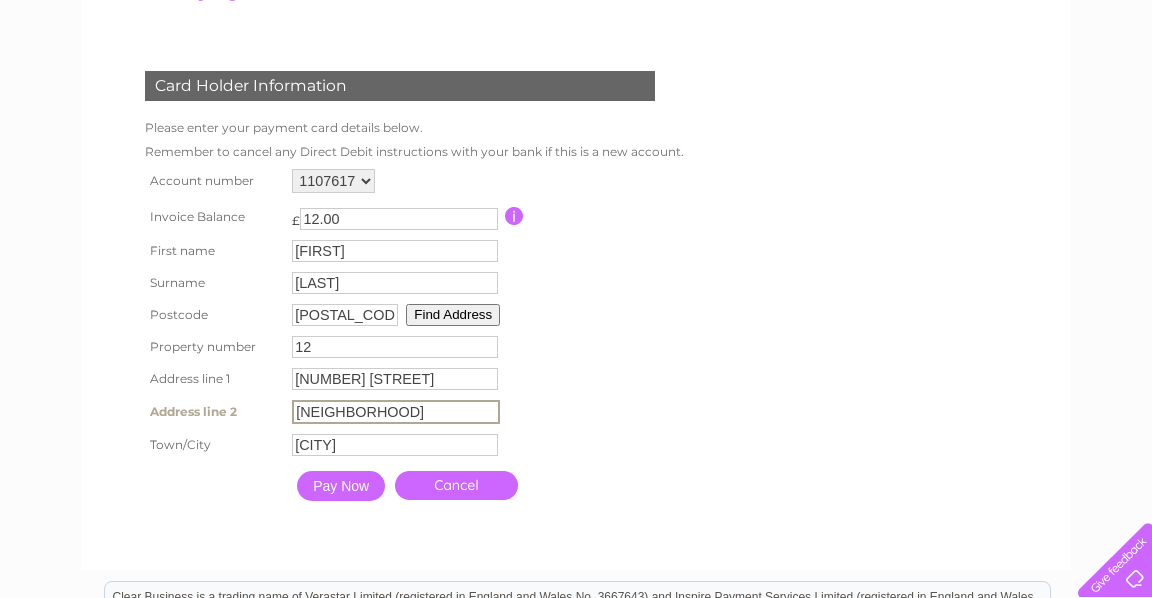 type on "Bieldside" 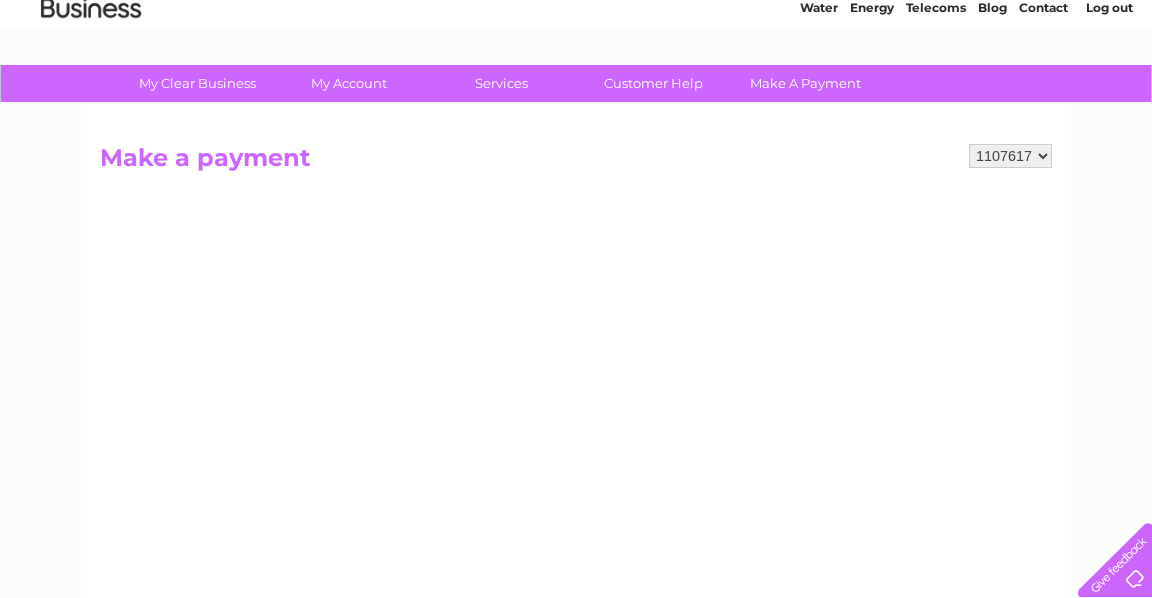 scroll, scrollTop: 0, scrollLeft: 0, axis: both 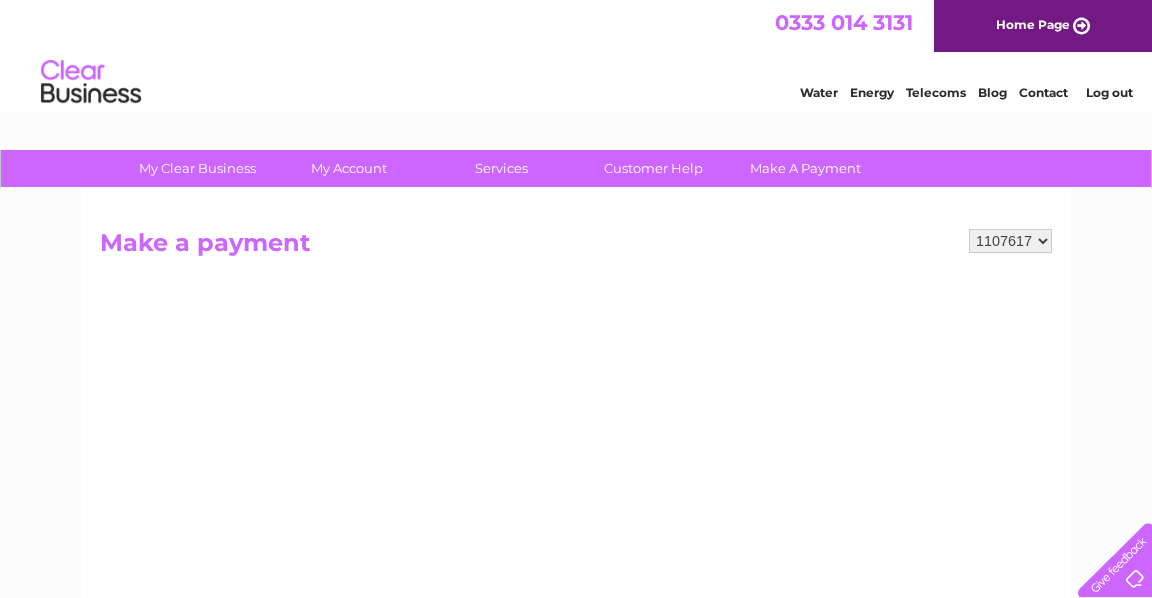 click on "1107615
1107617
1107620
1107649" at bounding box center [1010, 241] 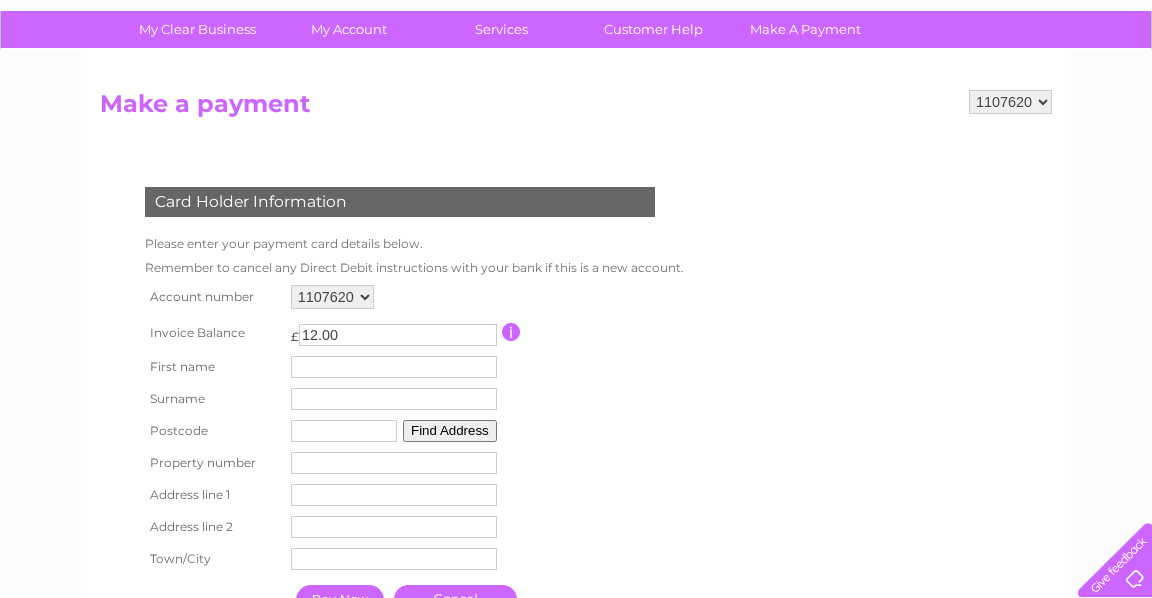 scroll, scrollTop: 279, scrollLeft: 0, axis: vertical 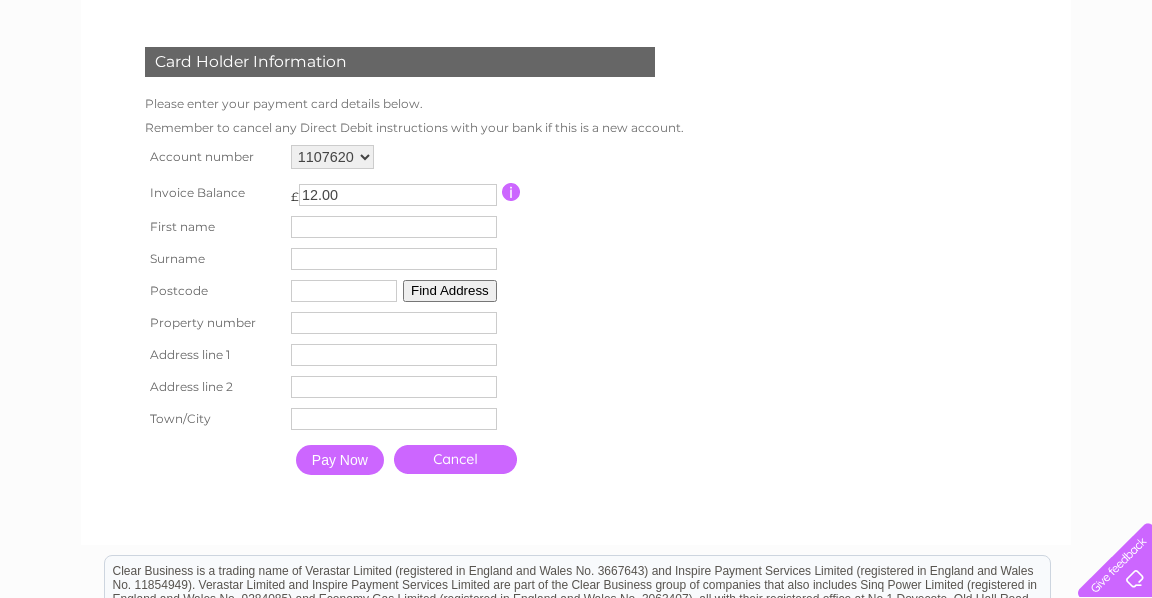 click at bounding box center [394, 227] 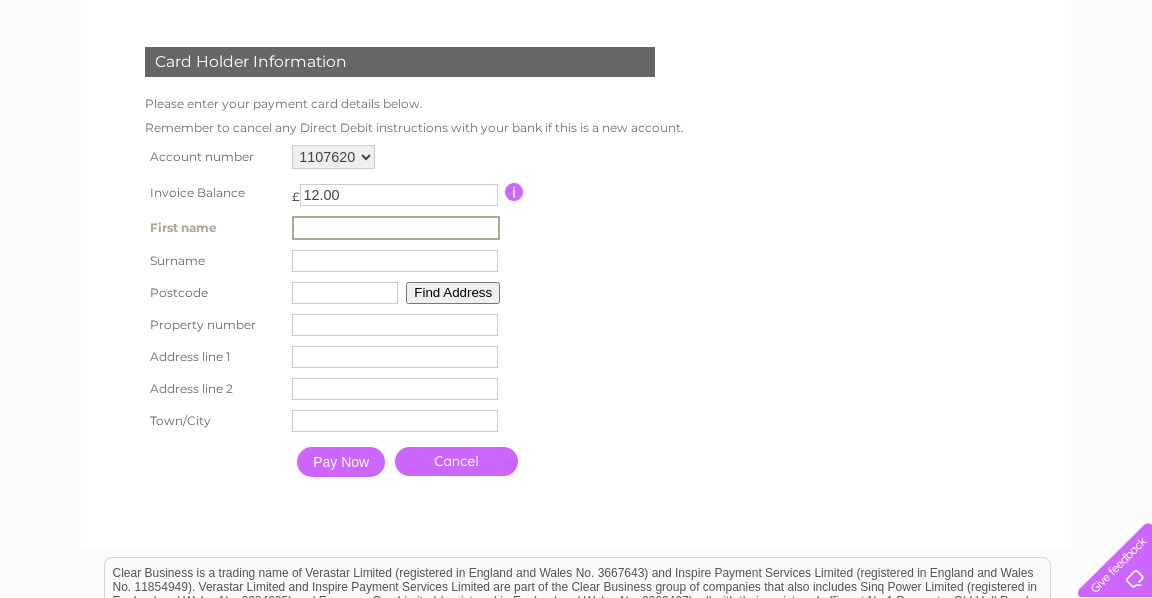 type on "[FIRST]" 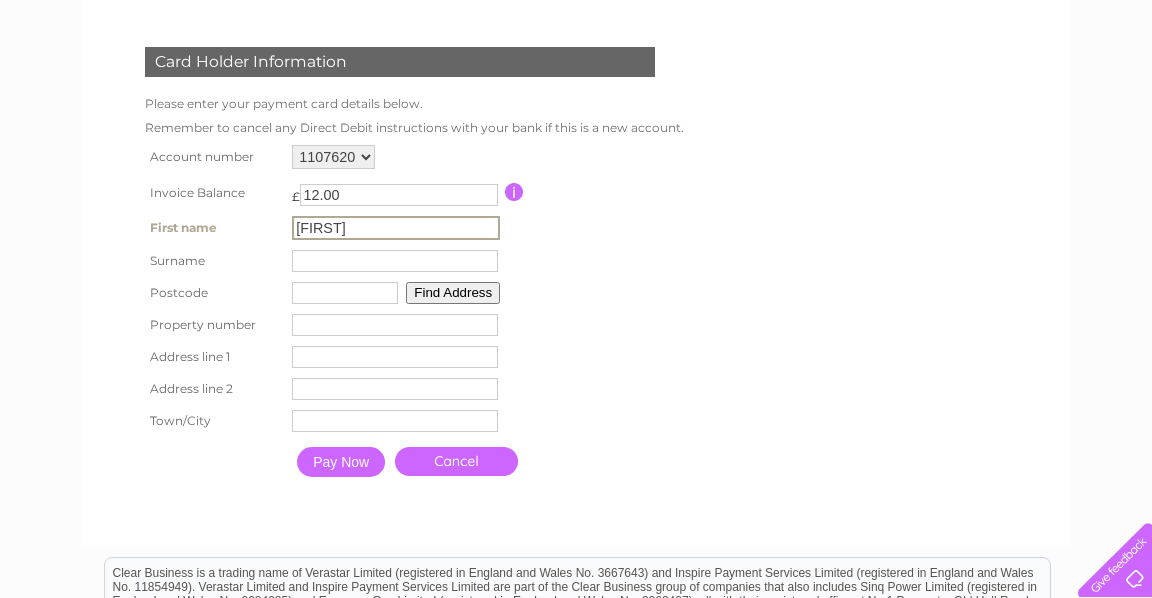 type on "[LAST]" 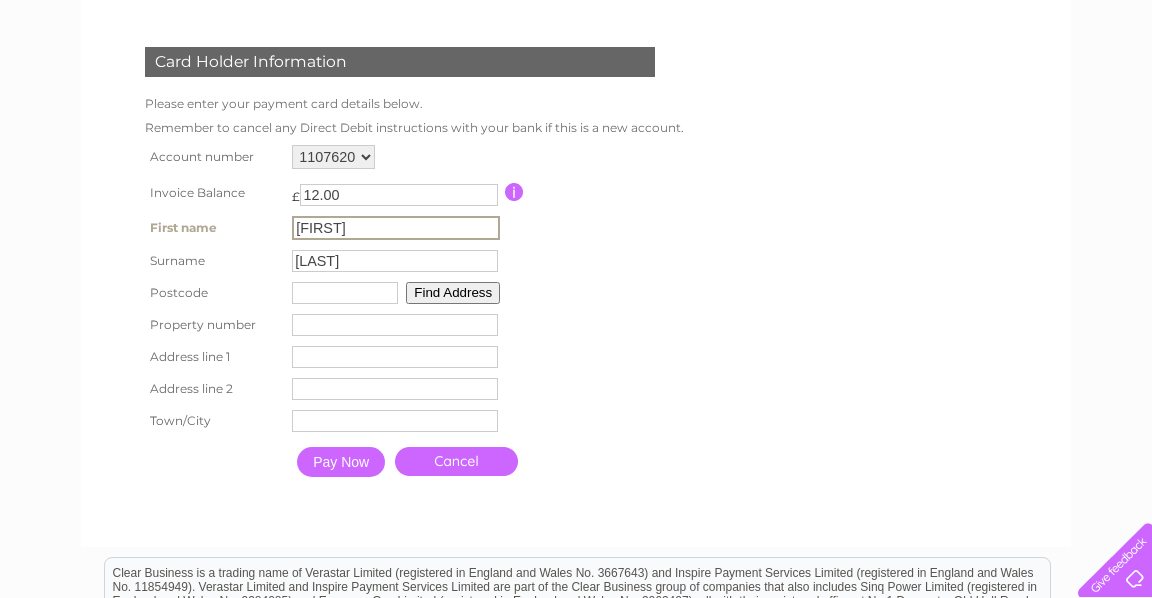 type on "AB15 9BU" 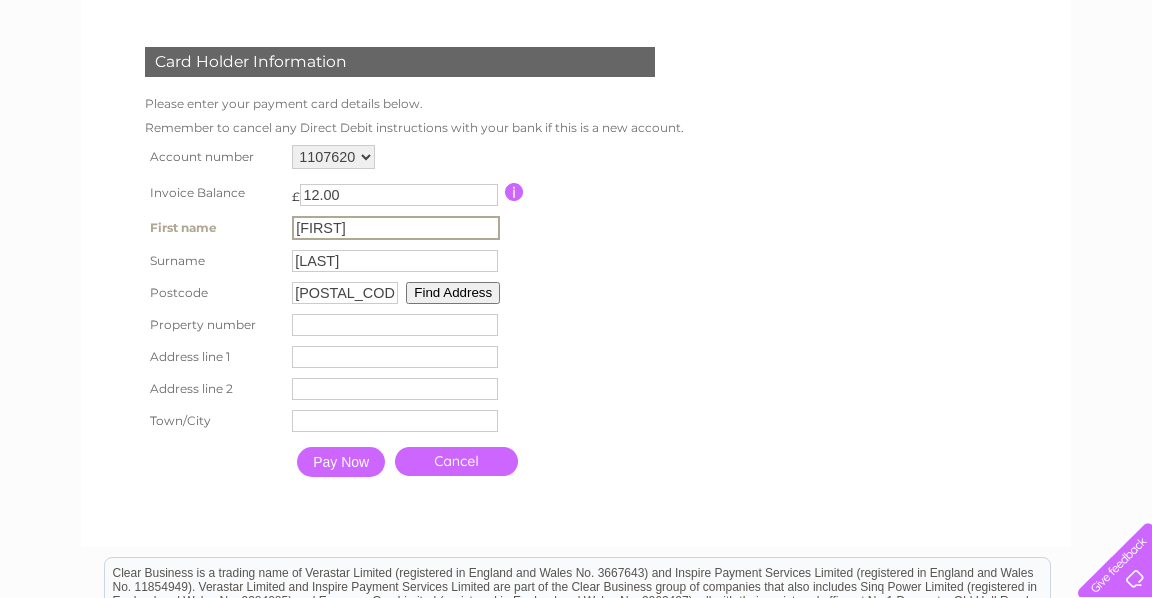 type on "12" 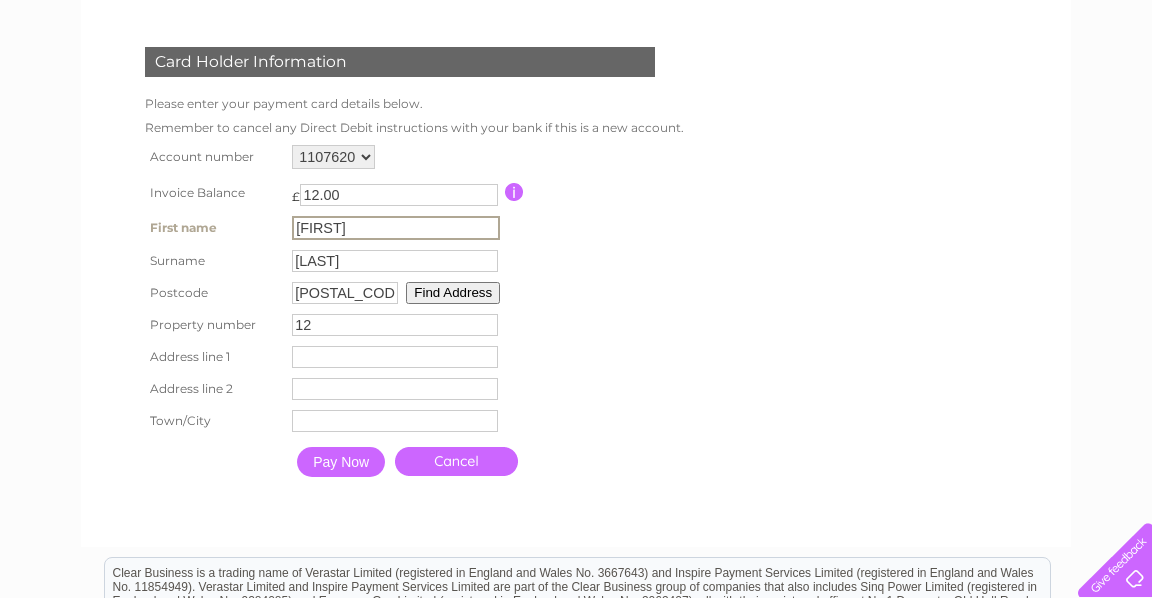 click at bounding box center [395, 357] 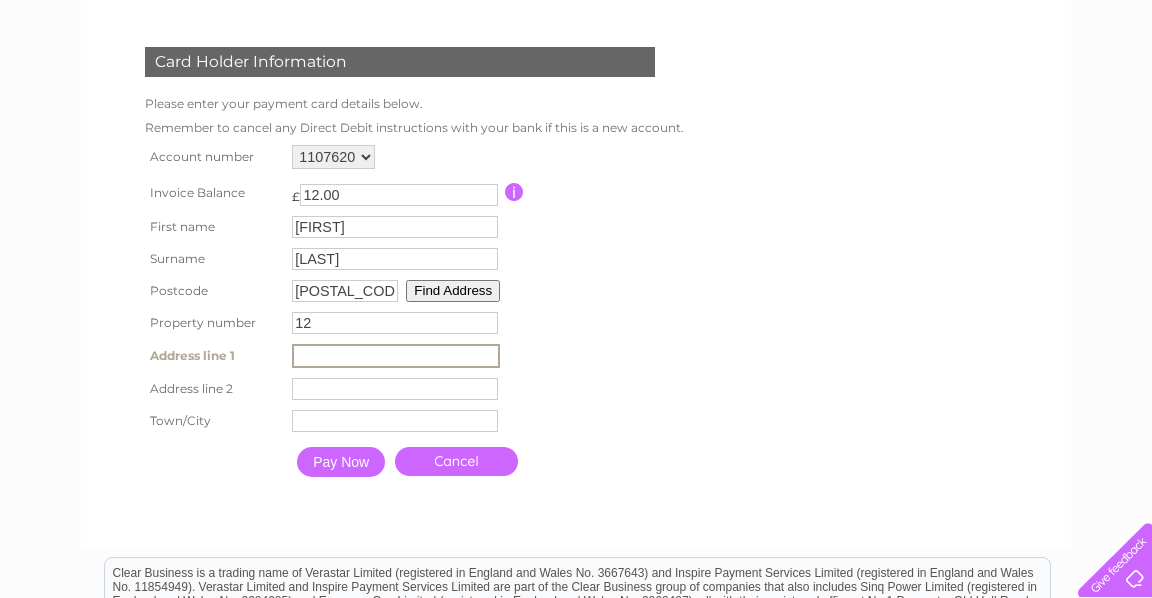 type on "12 Earlspark Avenue Bieldside" 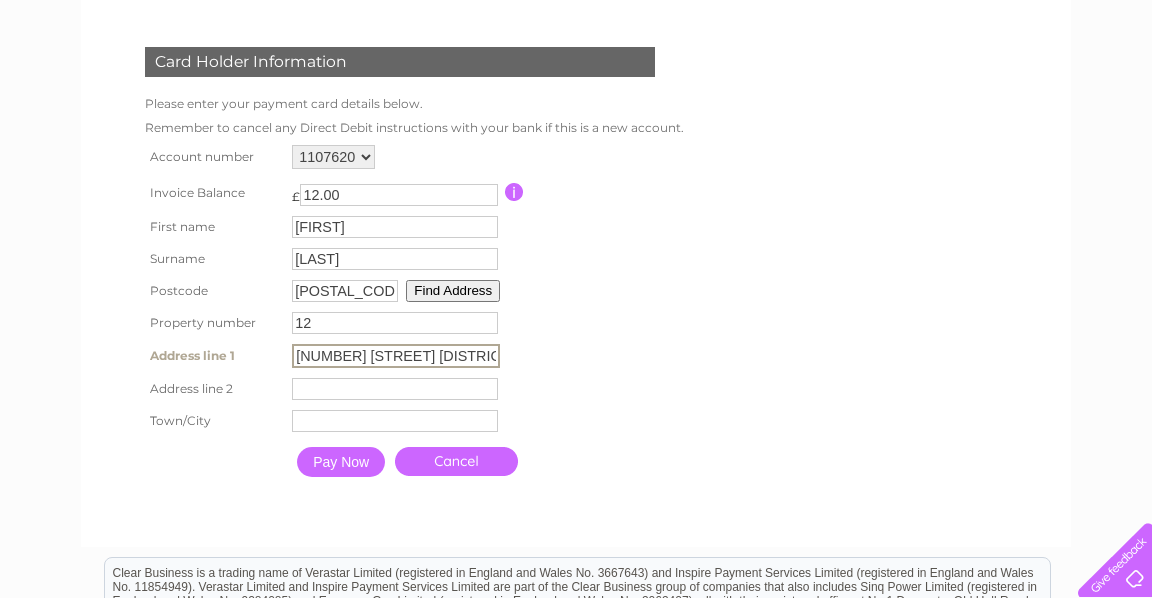 type on "Aberdeen" 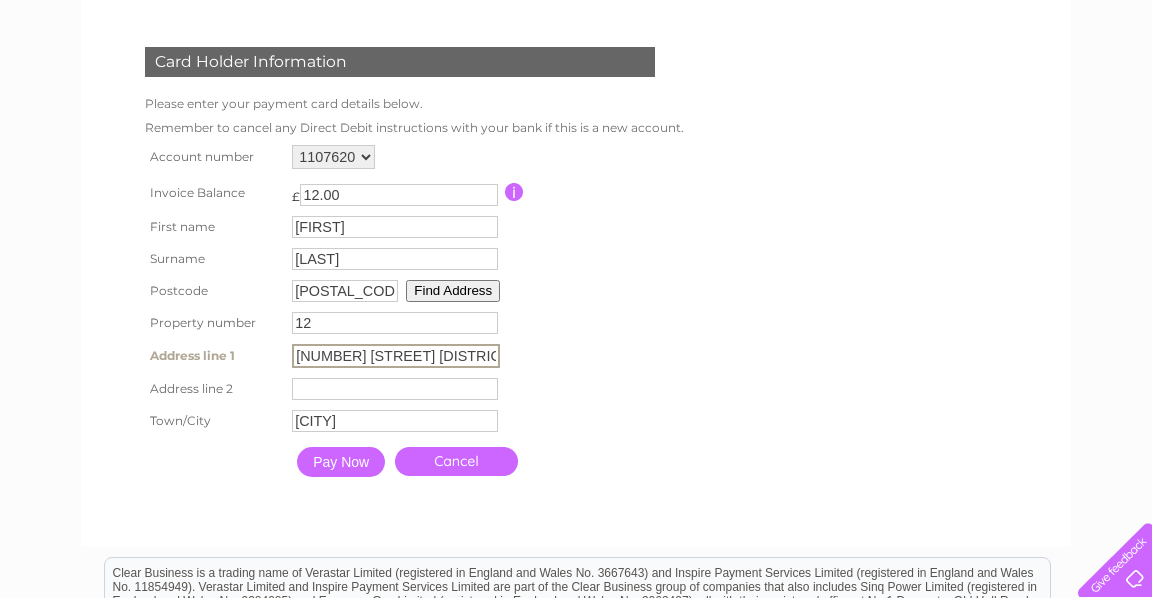 drag, startPoint x: 432, startPoint y: 359, endPoint x: 500, endPoint y: 363, distance: 68.117546 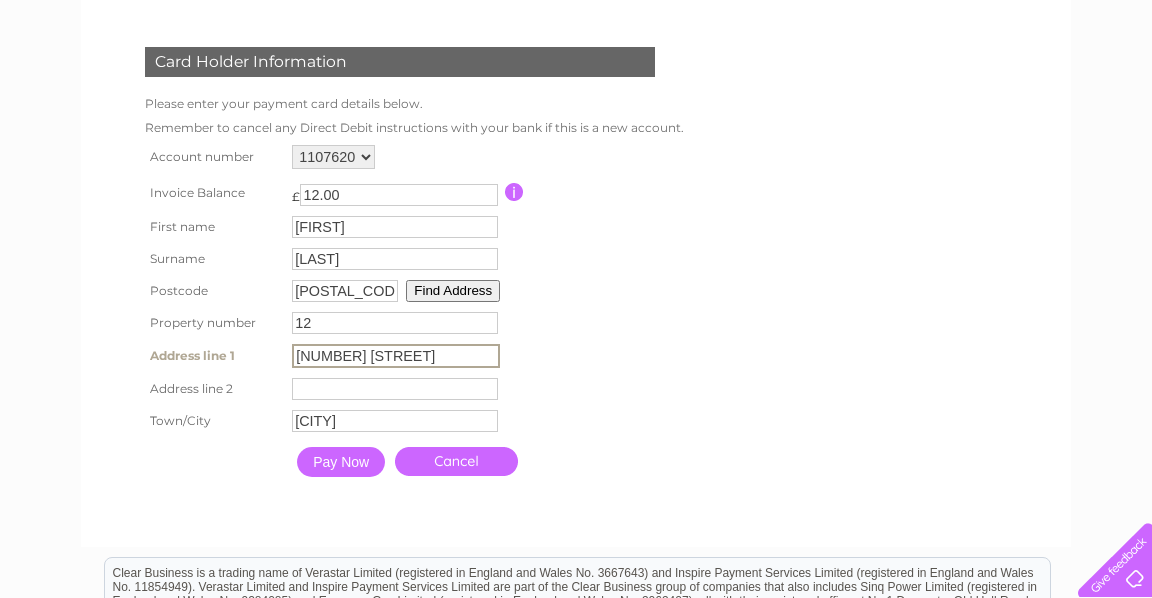type on "12 Earlspark Avenue" 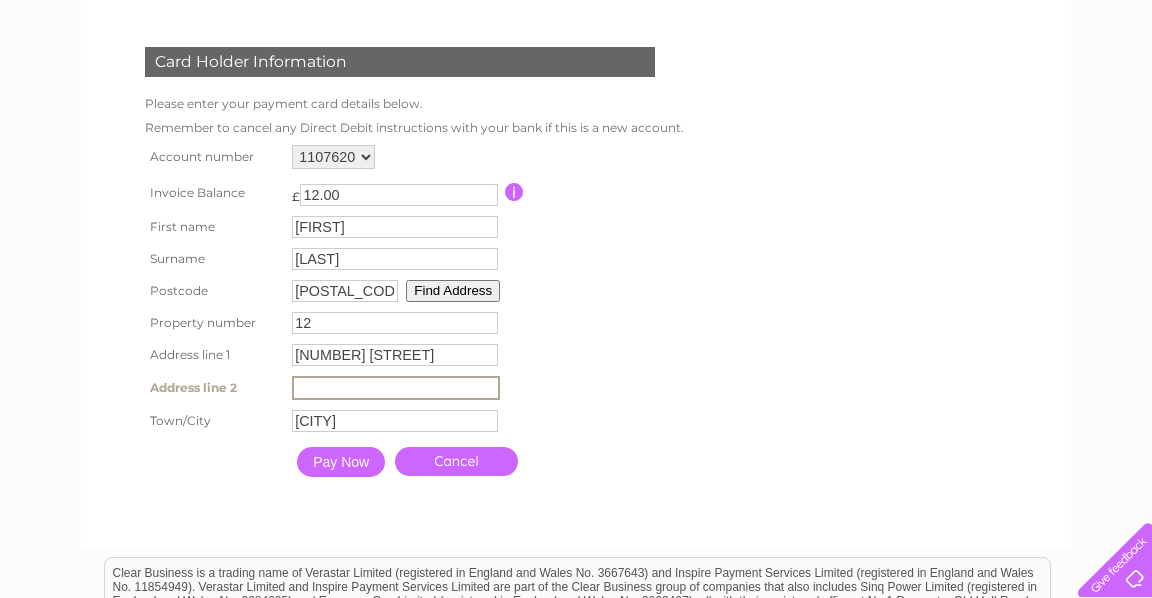 paste on "Bieldside" 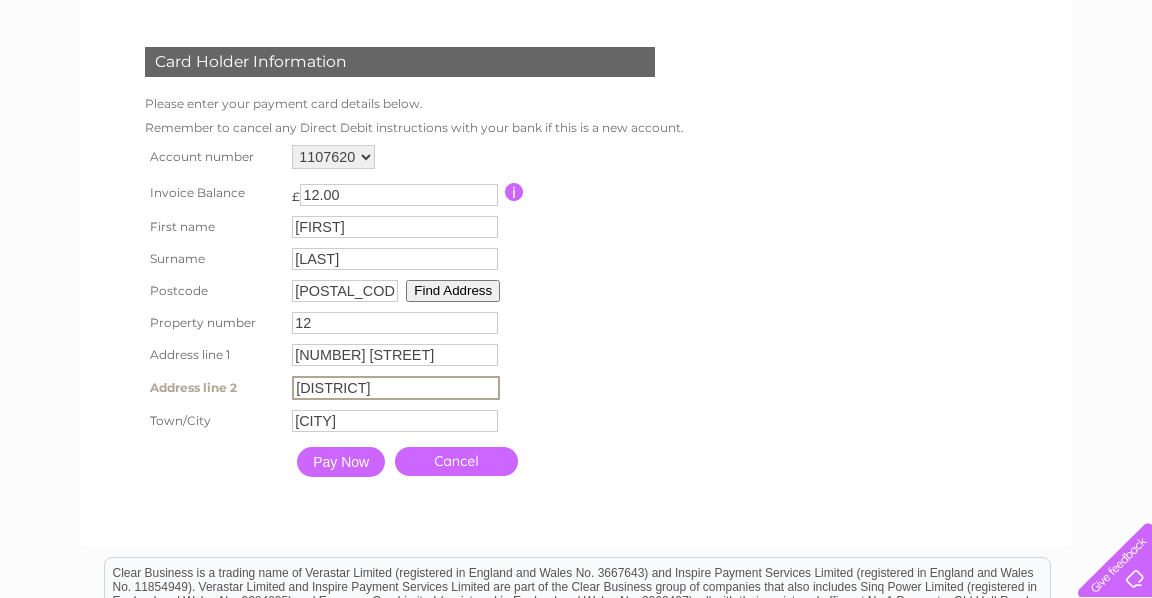 type on "Bieldside" 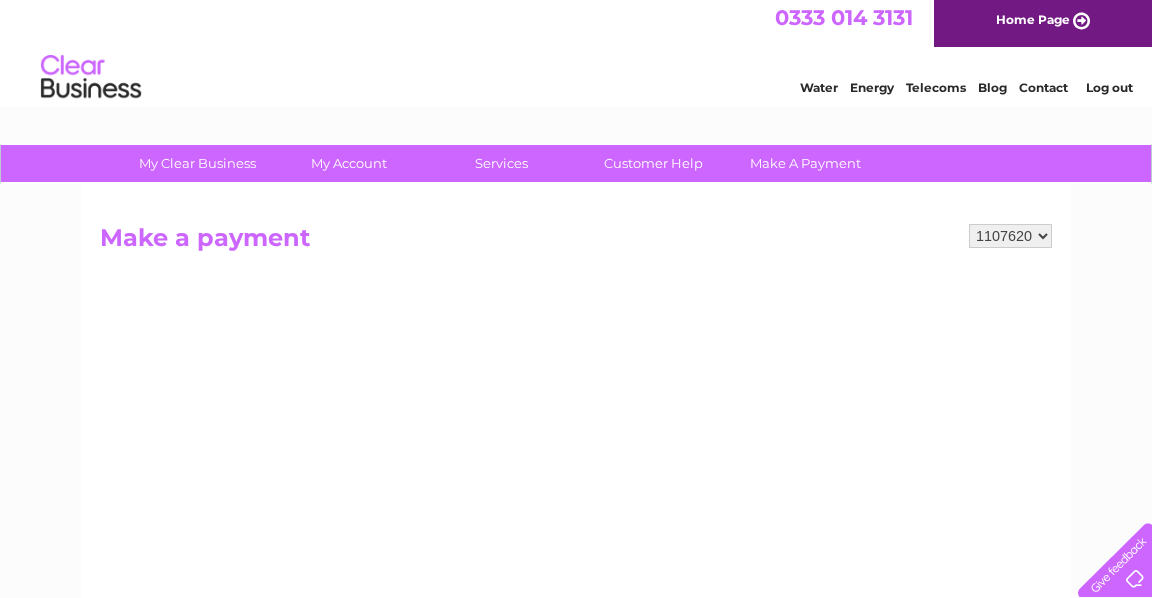 scroll, scrollTop: 0, scrollLeft: 0, axis: both 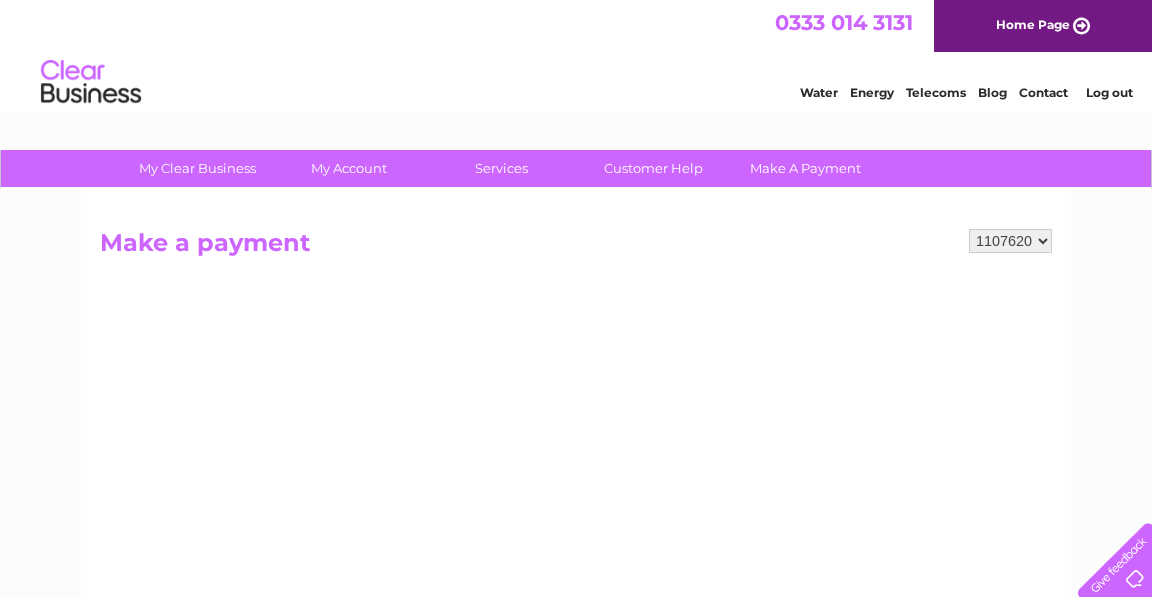 click on "1107615
1107617
1107620
1107649" at bounding box center [1010, 241] 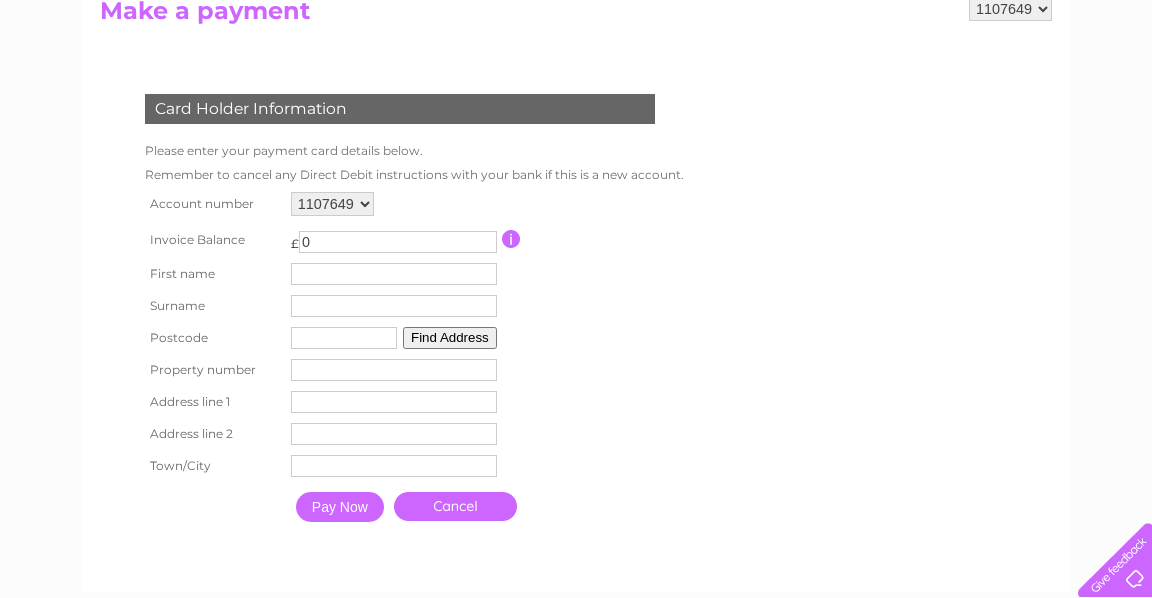 scroll, scrollTop: 262, scrollLeft: 0, axis: vertical 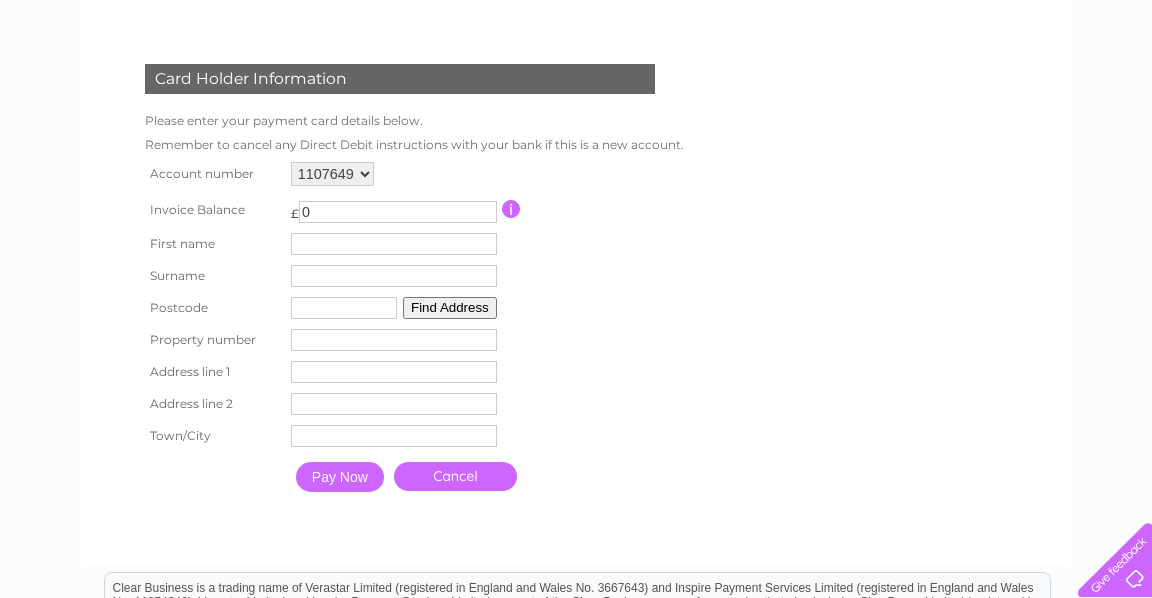 click on "0" at bounding box center [398, 212] 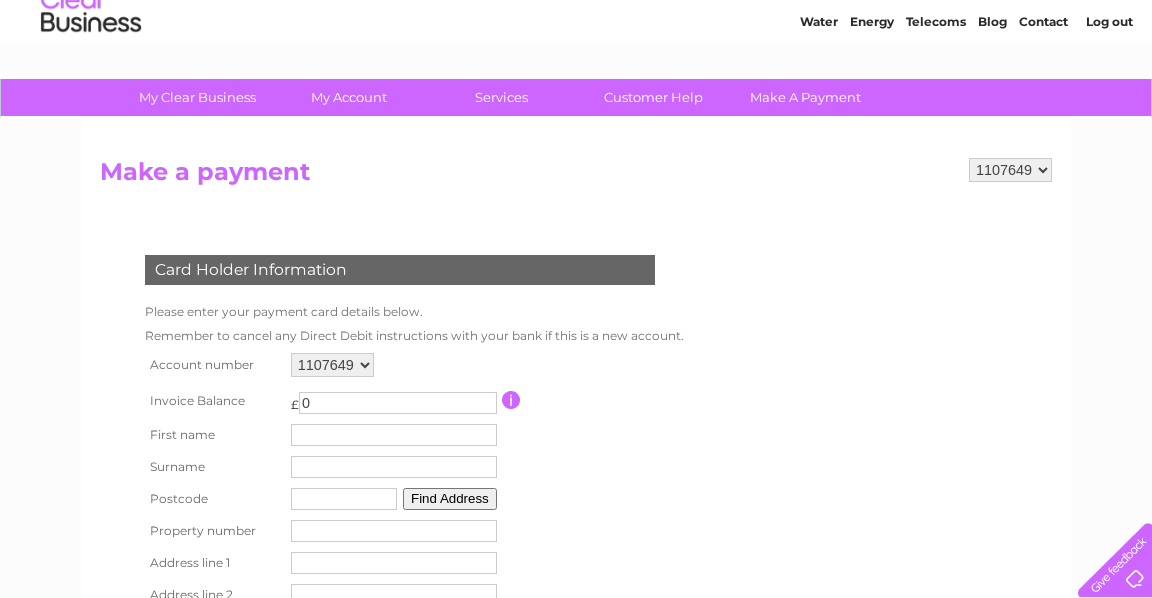 scroll, scrollTop: 0, scrollLeft: 0, axis: both 